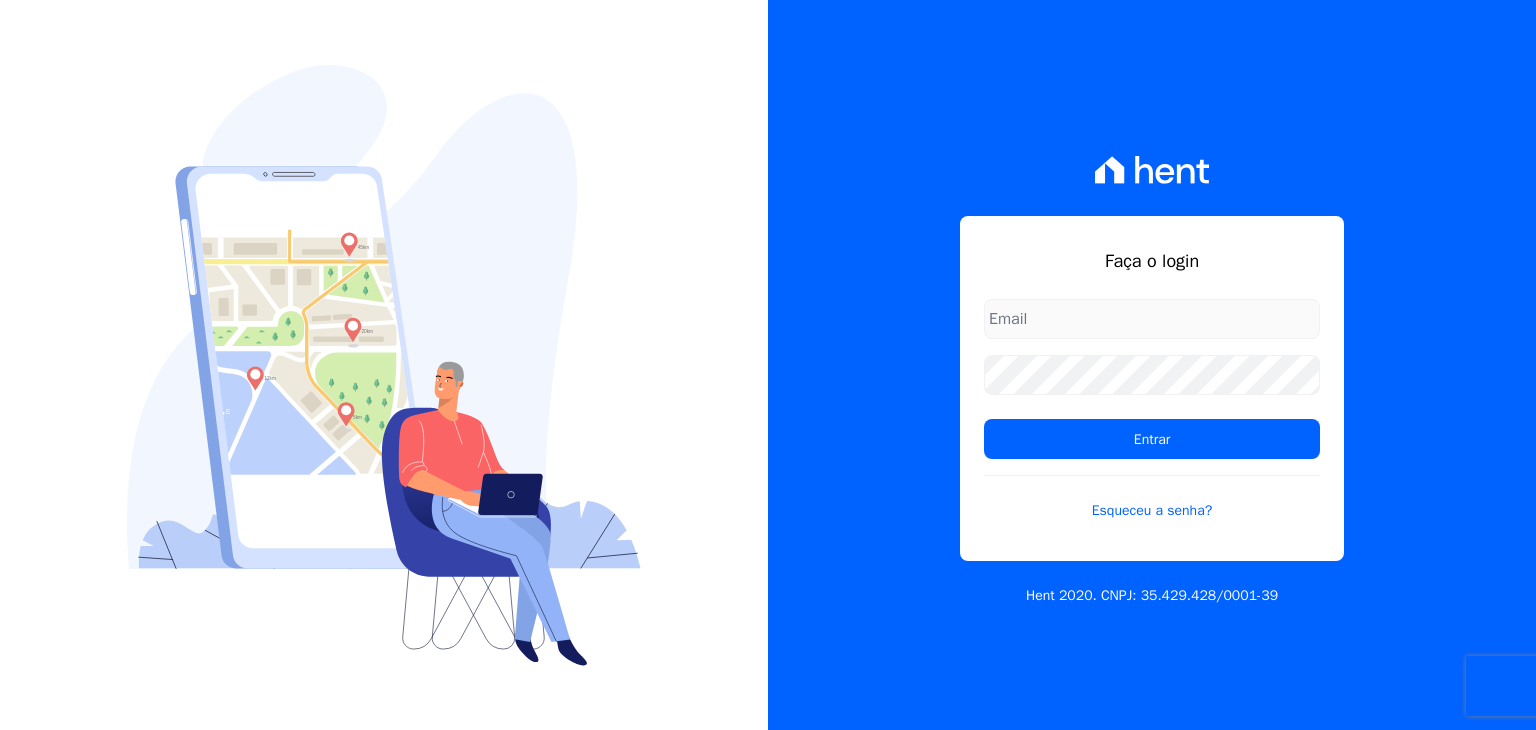 scroll, scrollTop: 0, scrollLeft: 0, axis: both 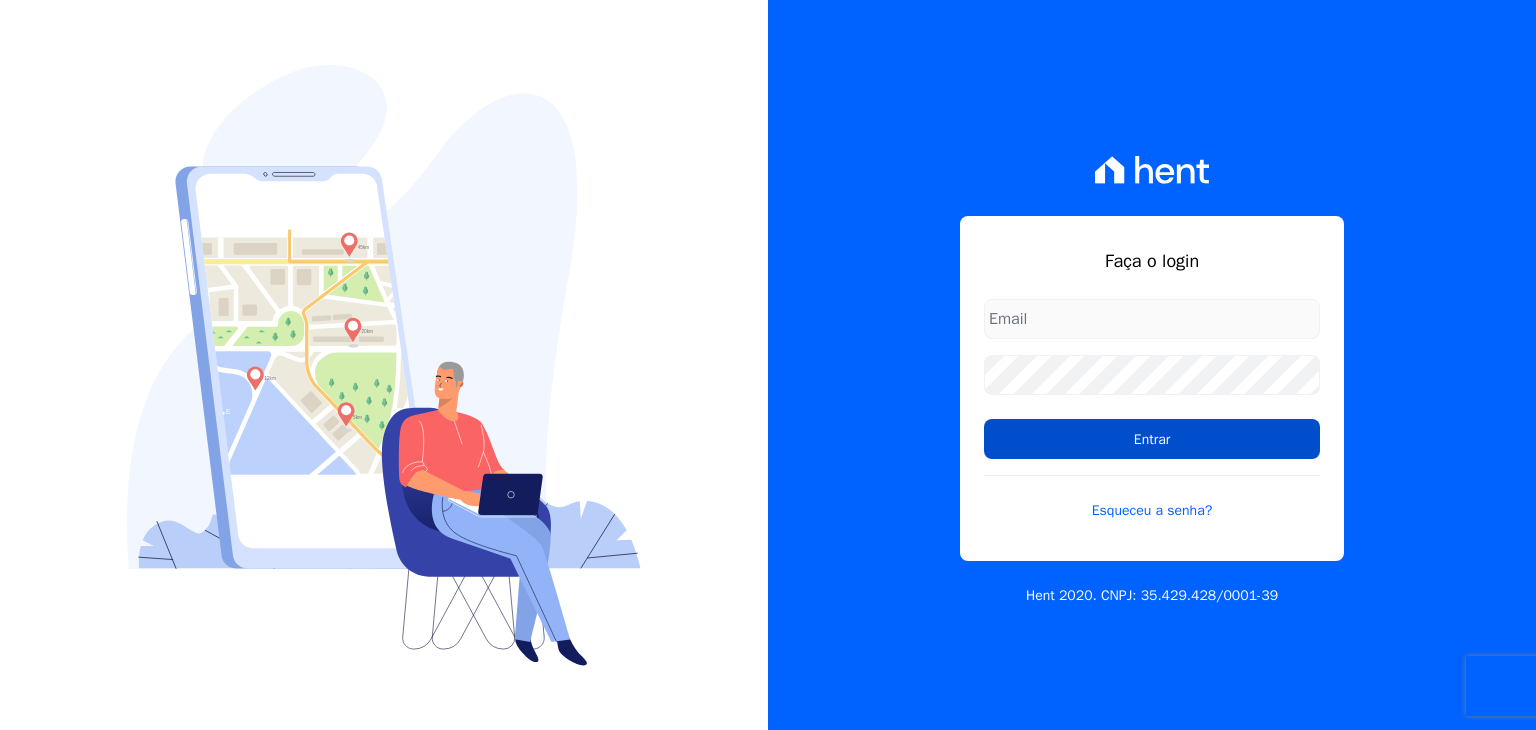 type on "[PERSON_NAME][EMAIL_ADDRESS][DOMAIN_NAME]" 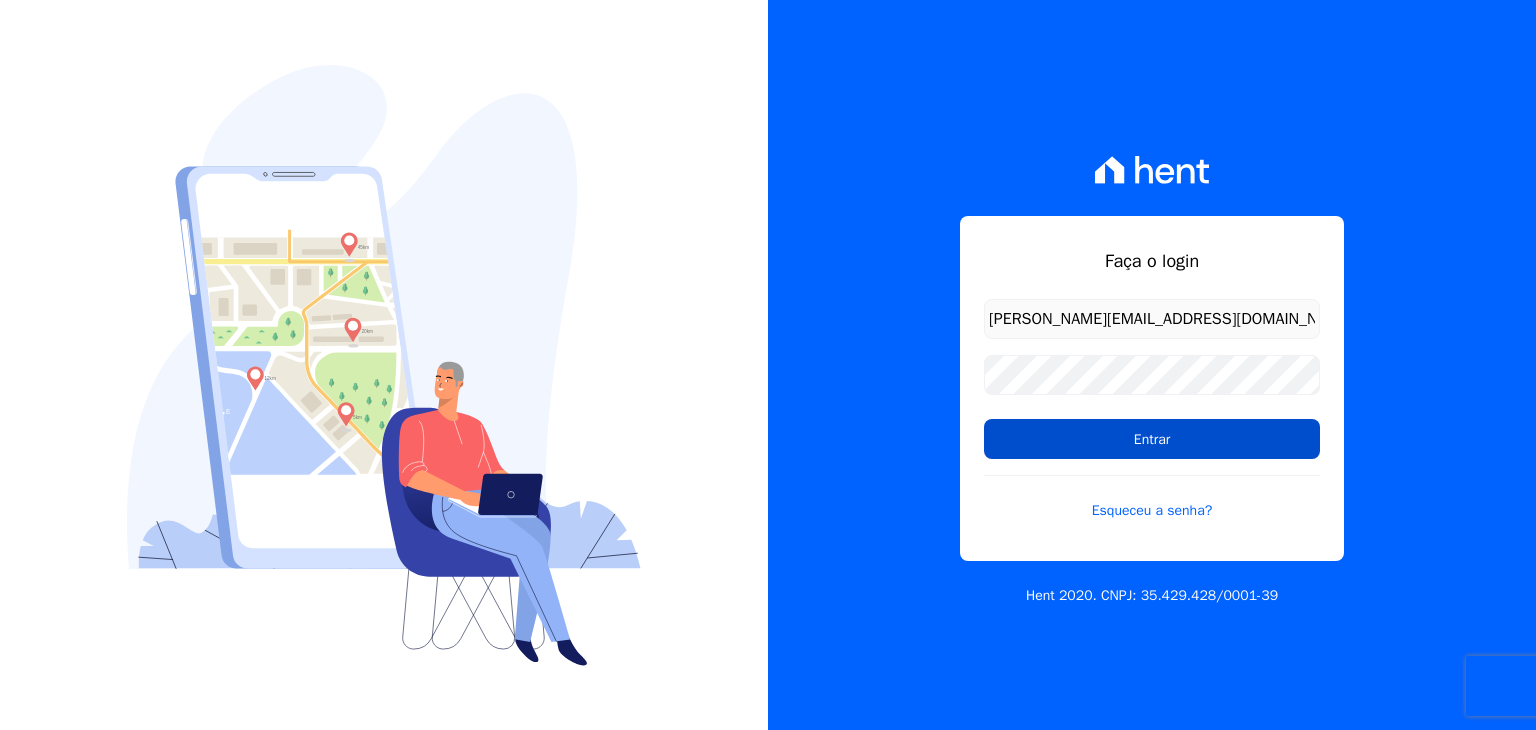 click on "Entrar" at bounding box center [1152, 439] 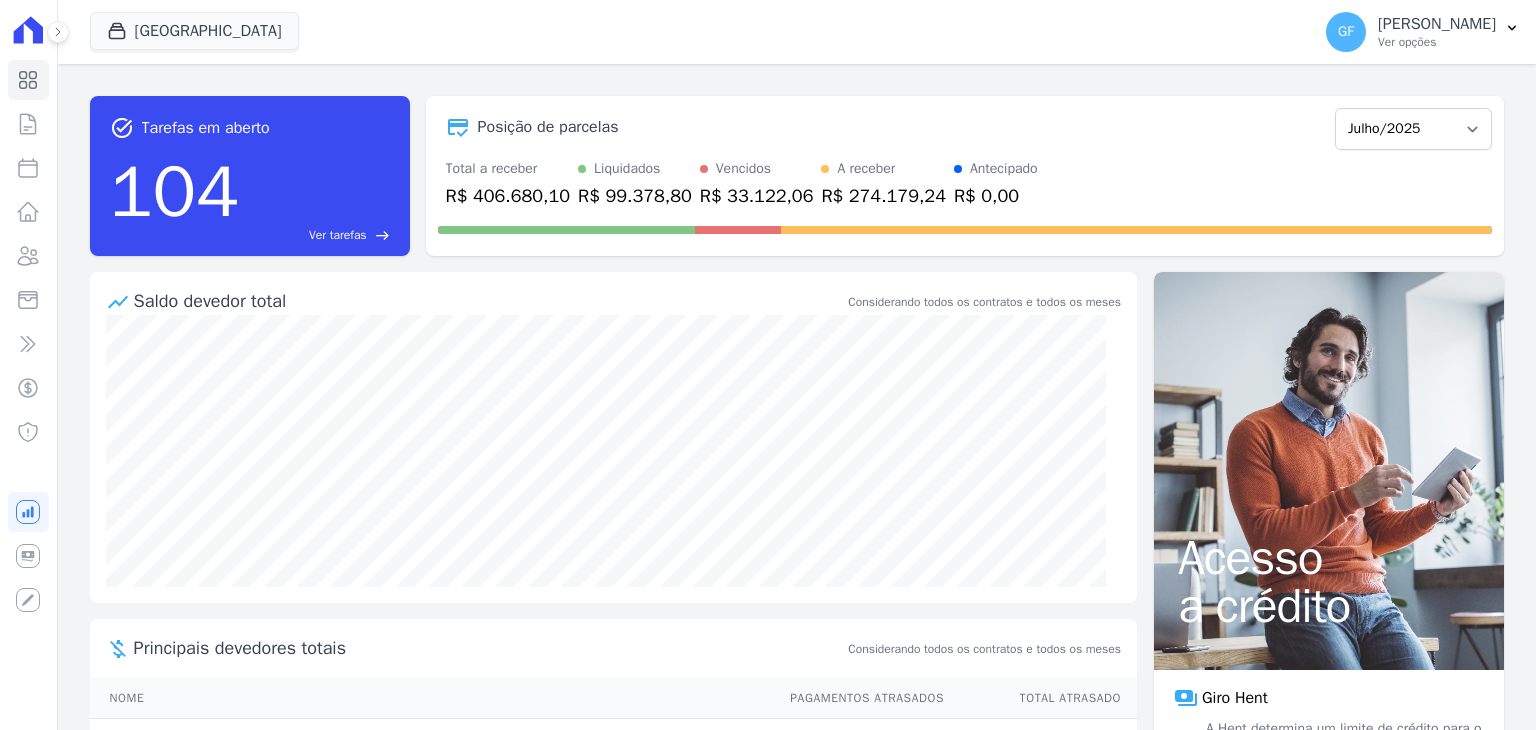 scroll, scrollTop: 0, scrollLeft: 0, axis: both 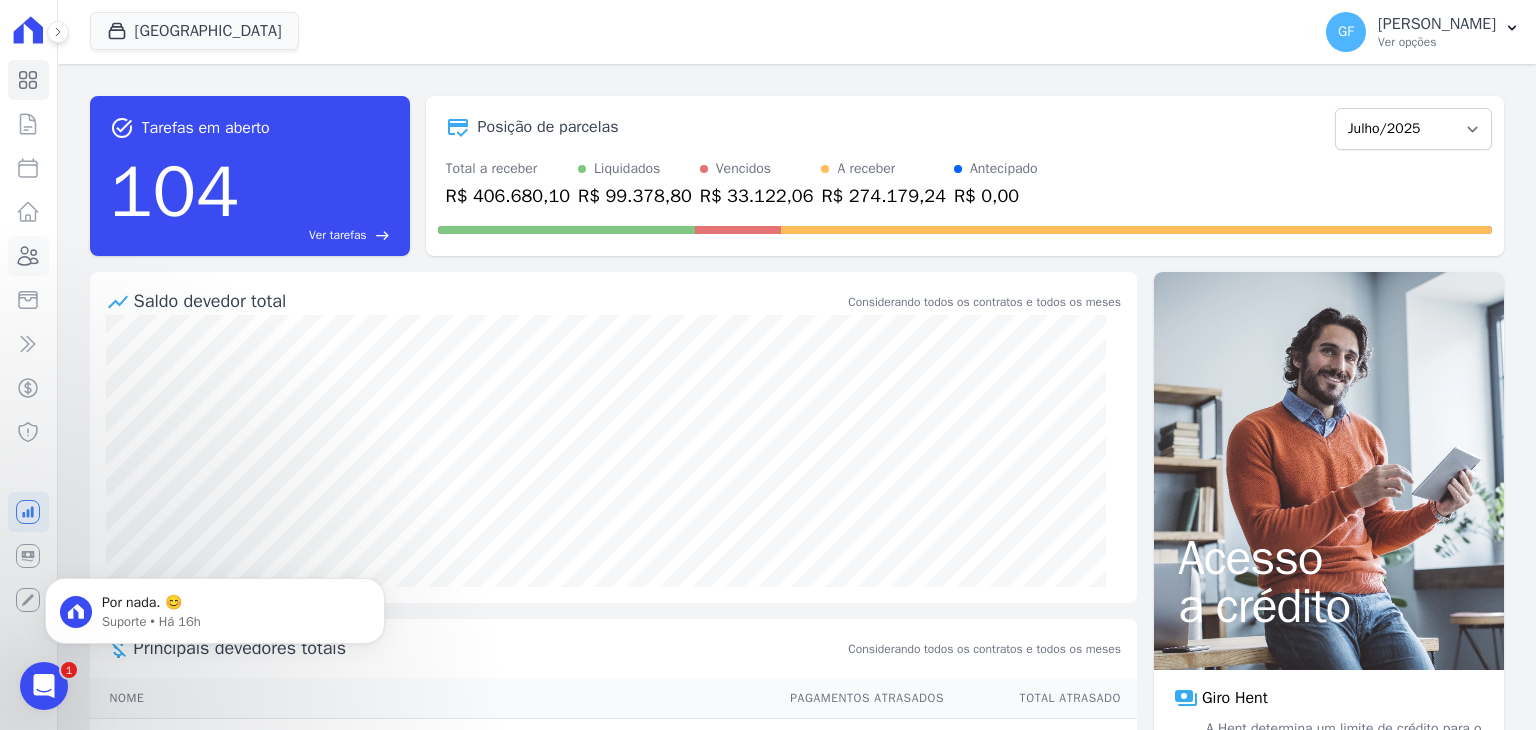 click 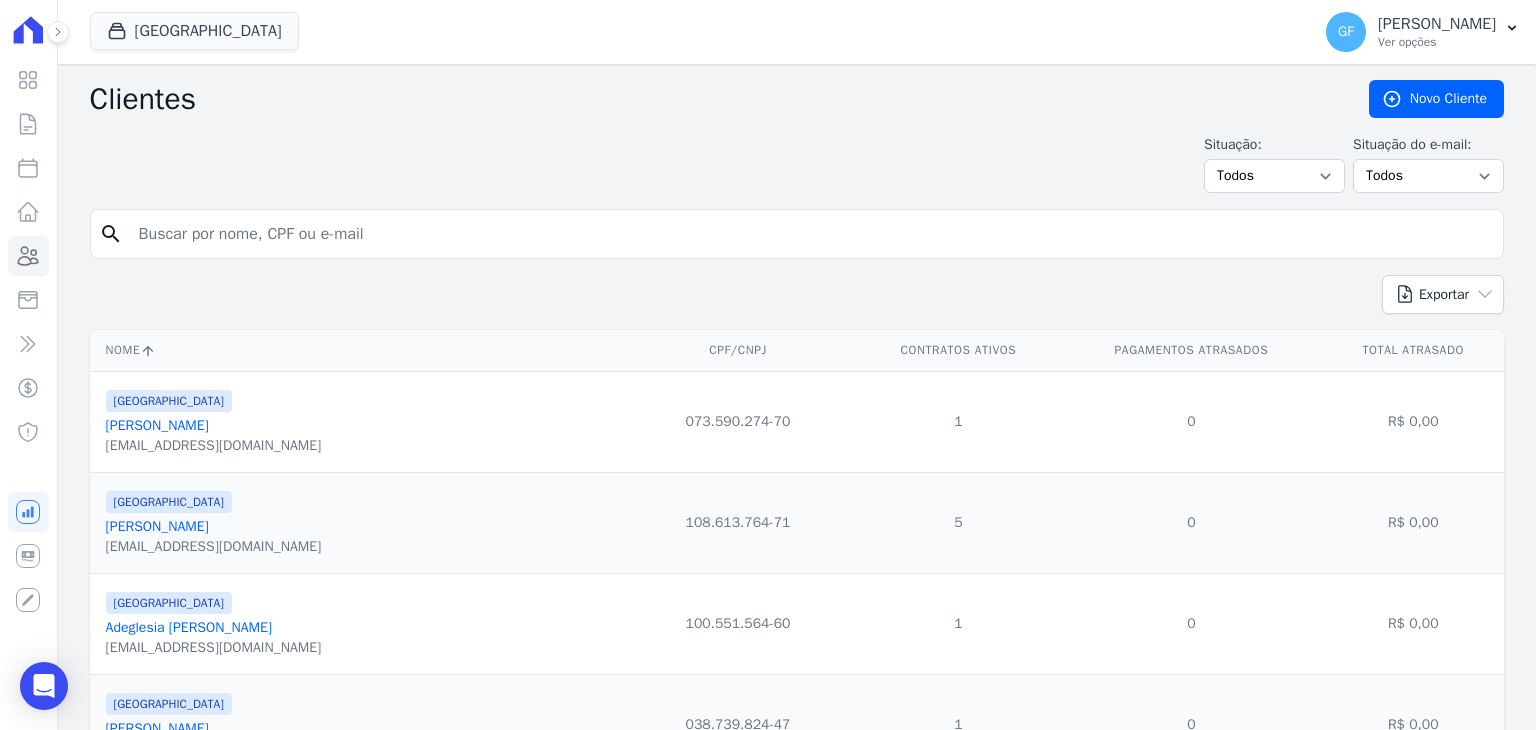 click at bounding box center (811, 234) 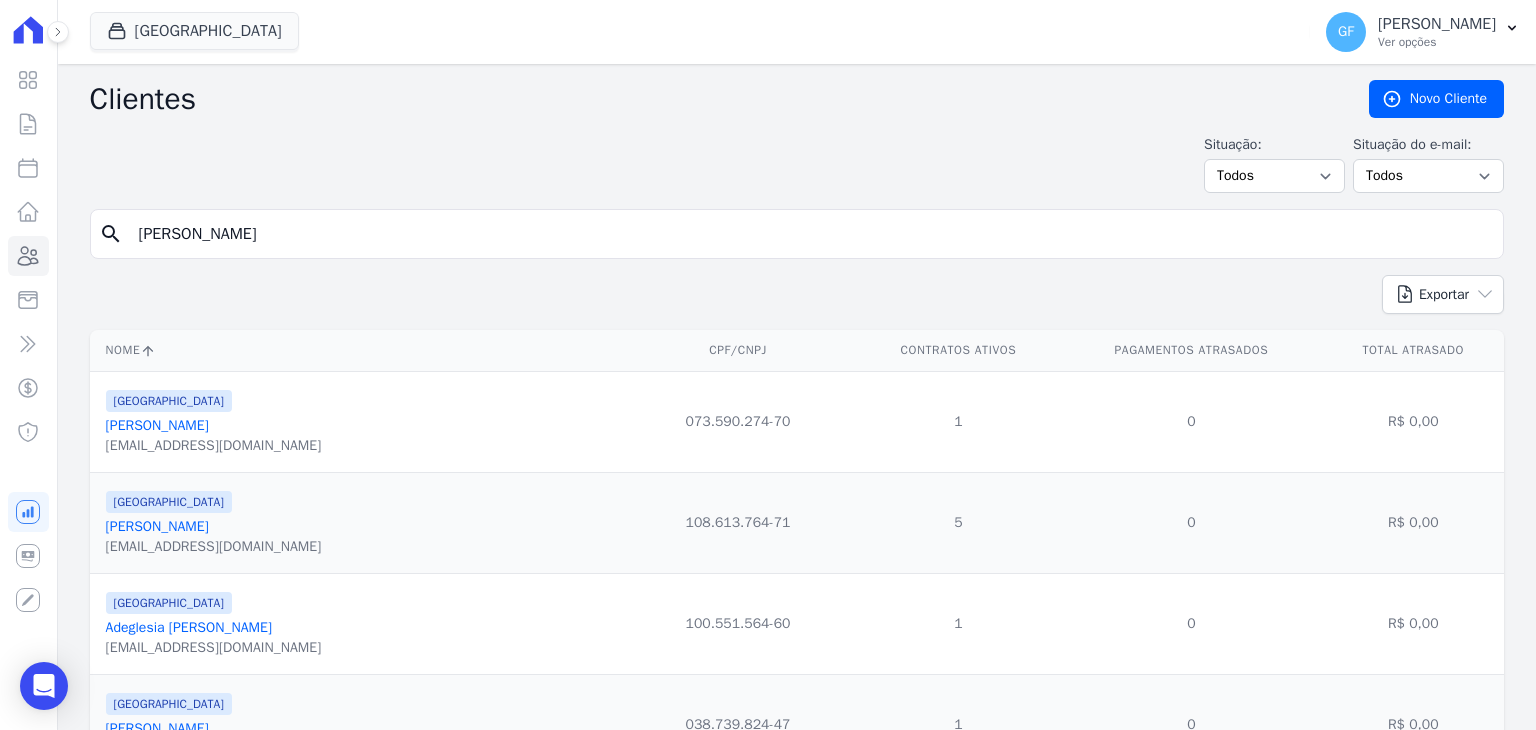 type on "[PERSON_NAME]" 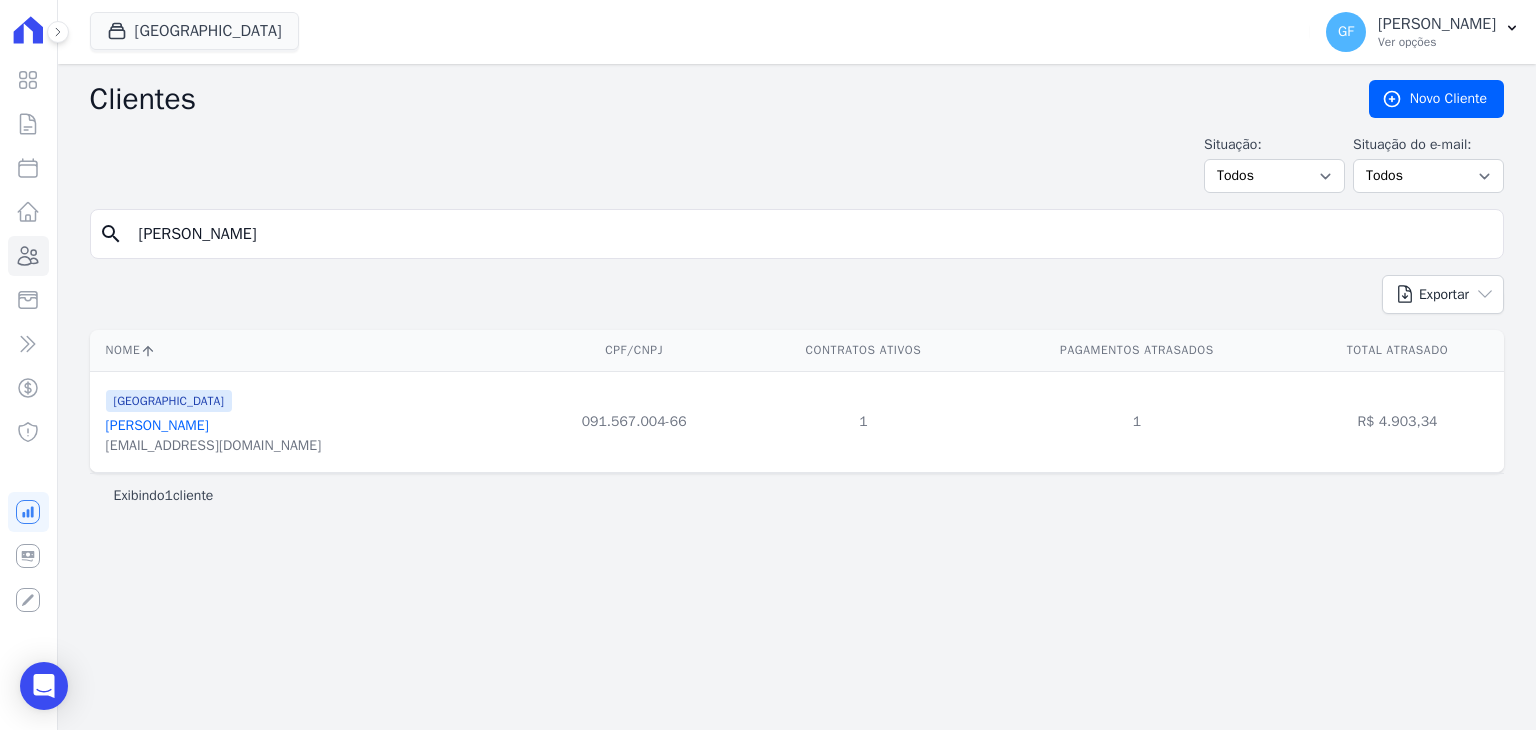 click on "[PERSON_NAME]" at bounding box center (157, 425) 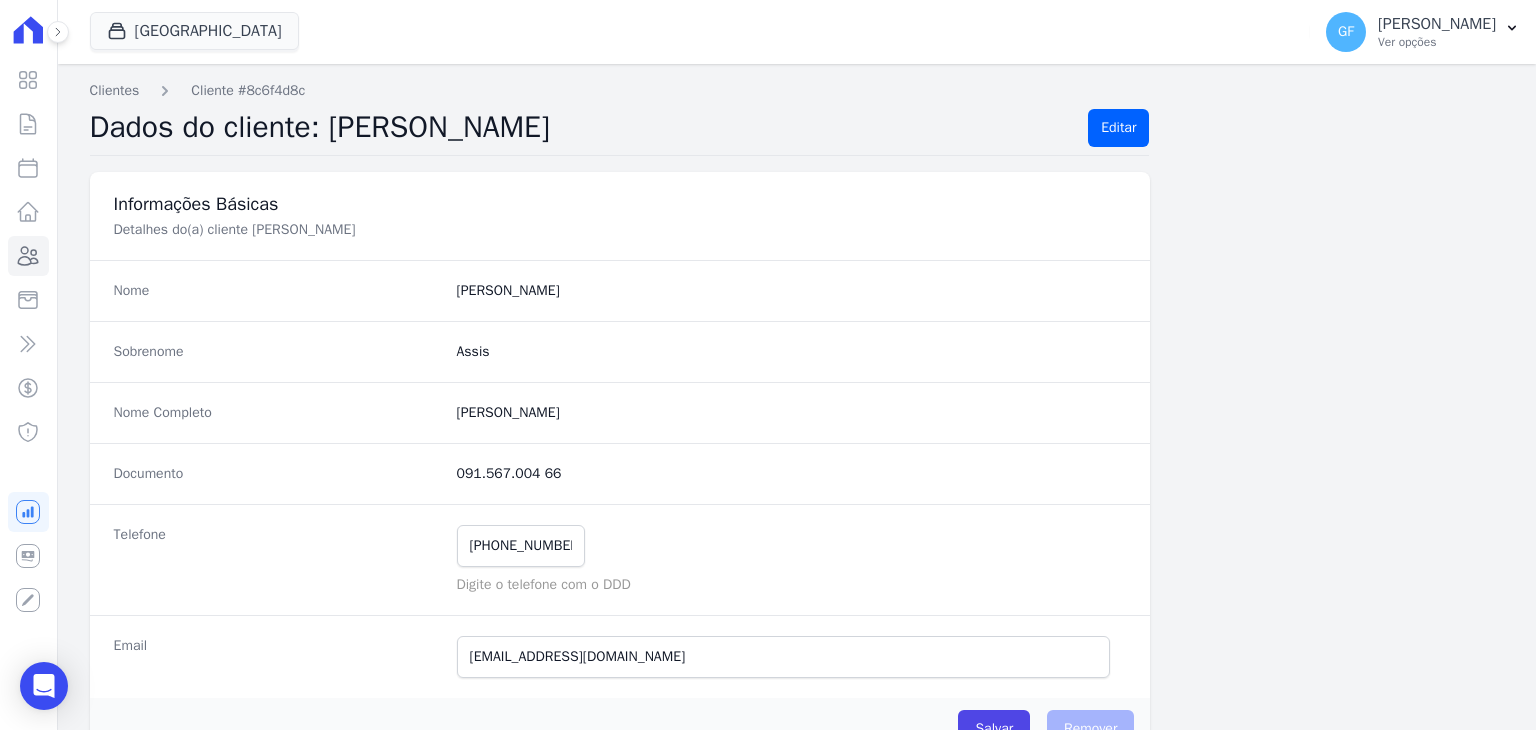 scroll, scrollTop: 1135, scrollLeft: 0, axis: vertical 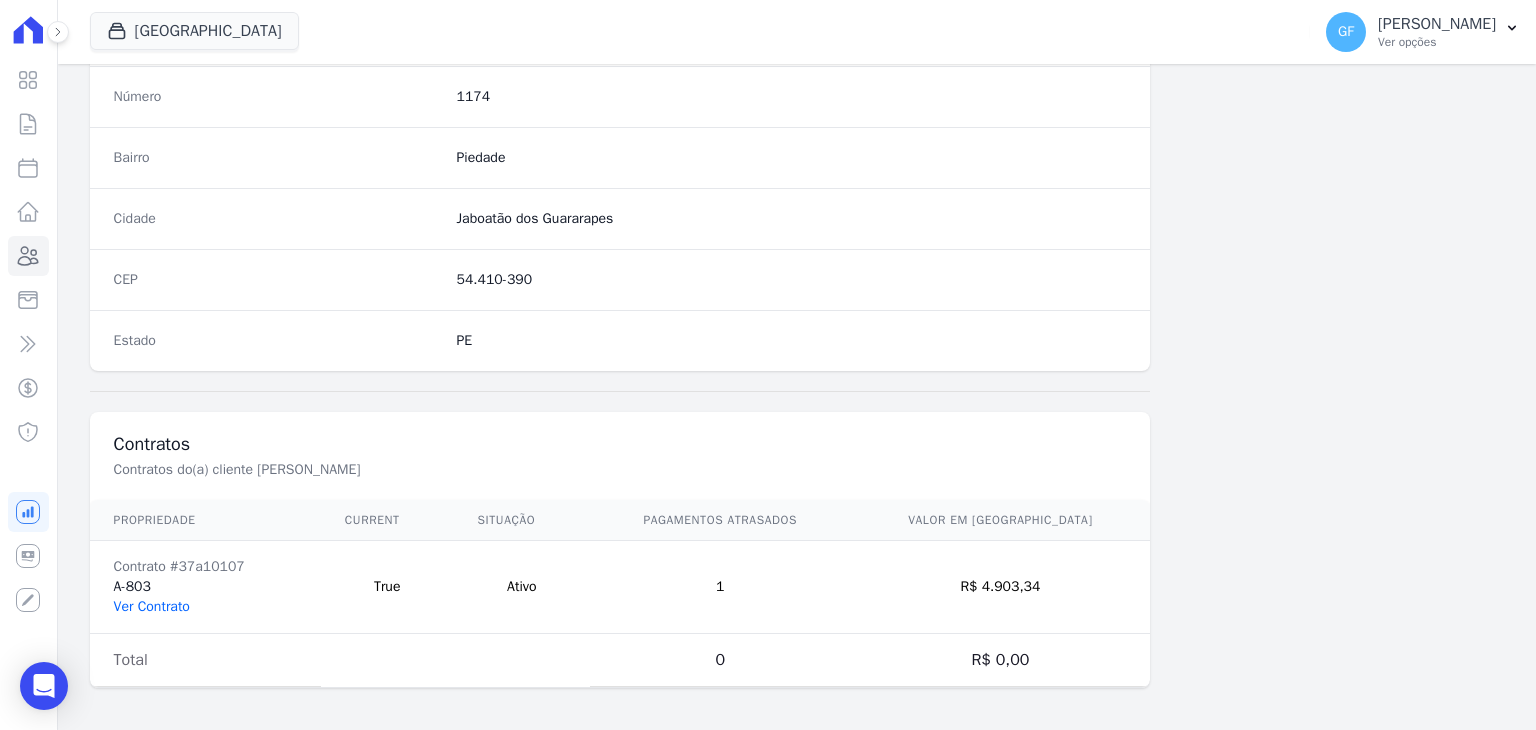 click on "Ver Contrato" at bounding box center [152, 606] 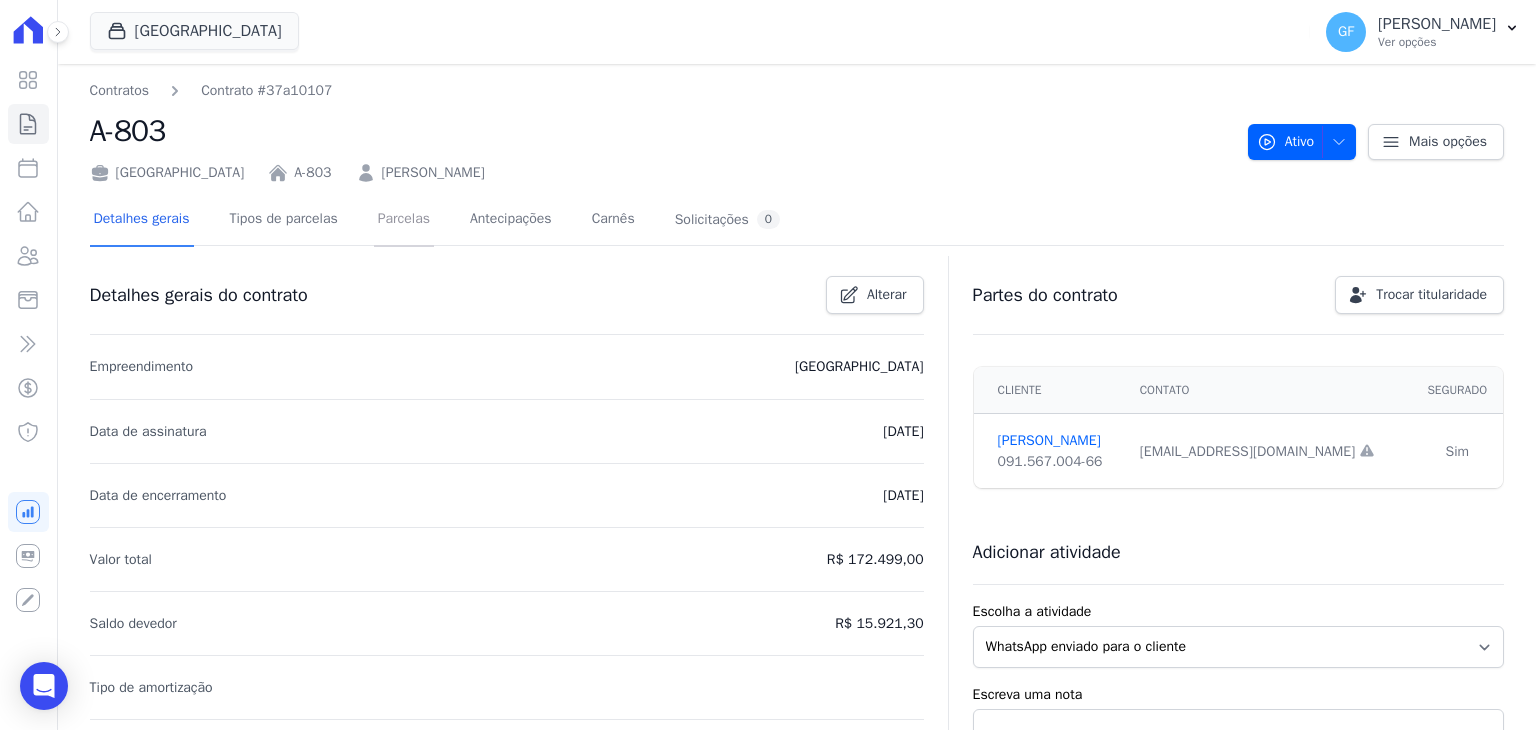 click on "Parcelas" at bounding box center [404, 220] 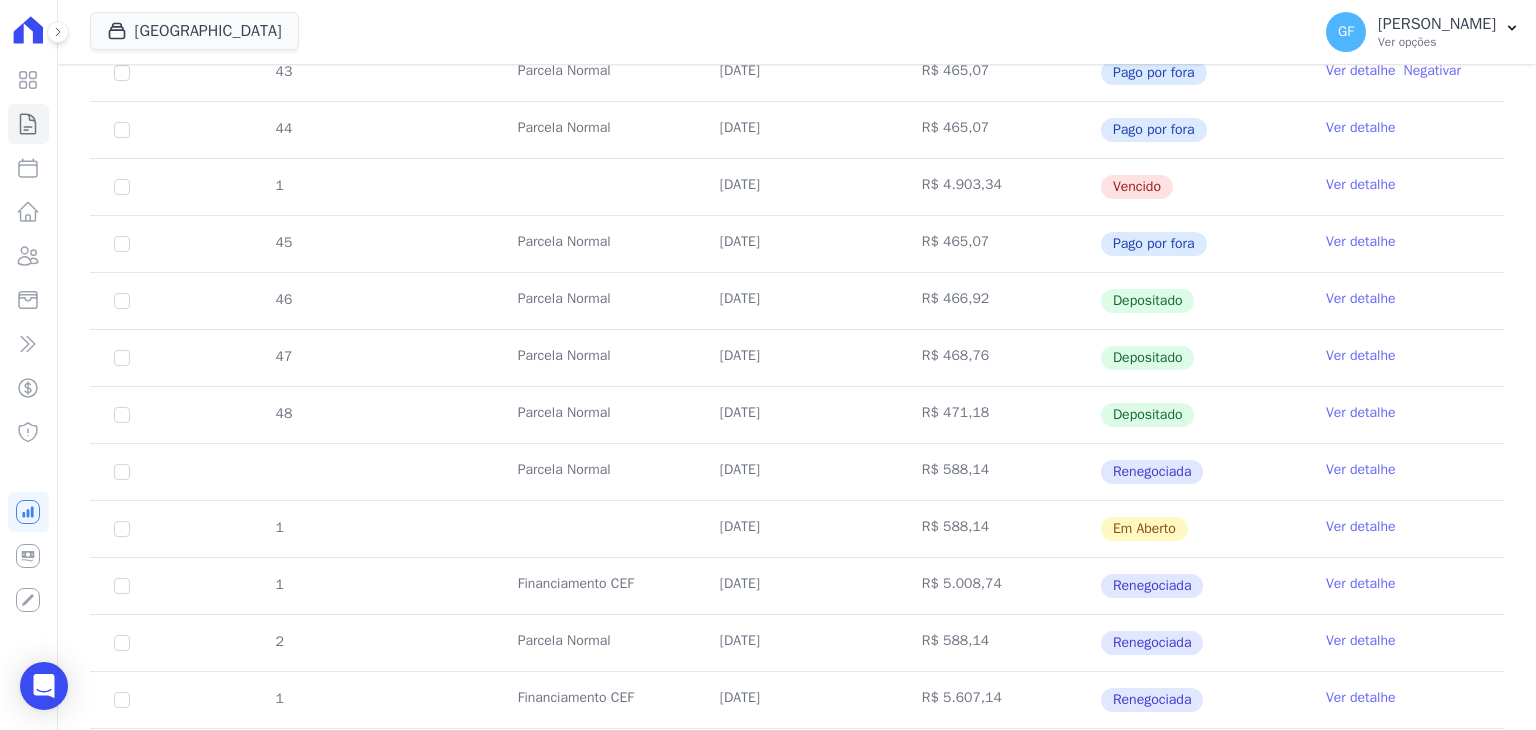 scroll, scrollTop: 600, scrollLeft: 0, axis: vertical 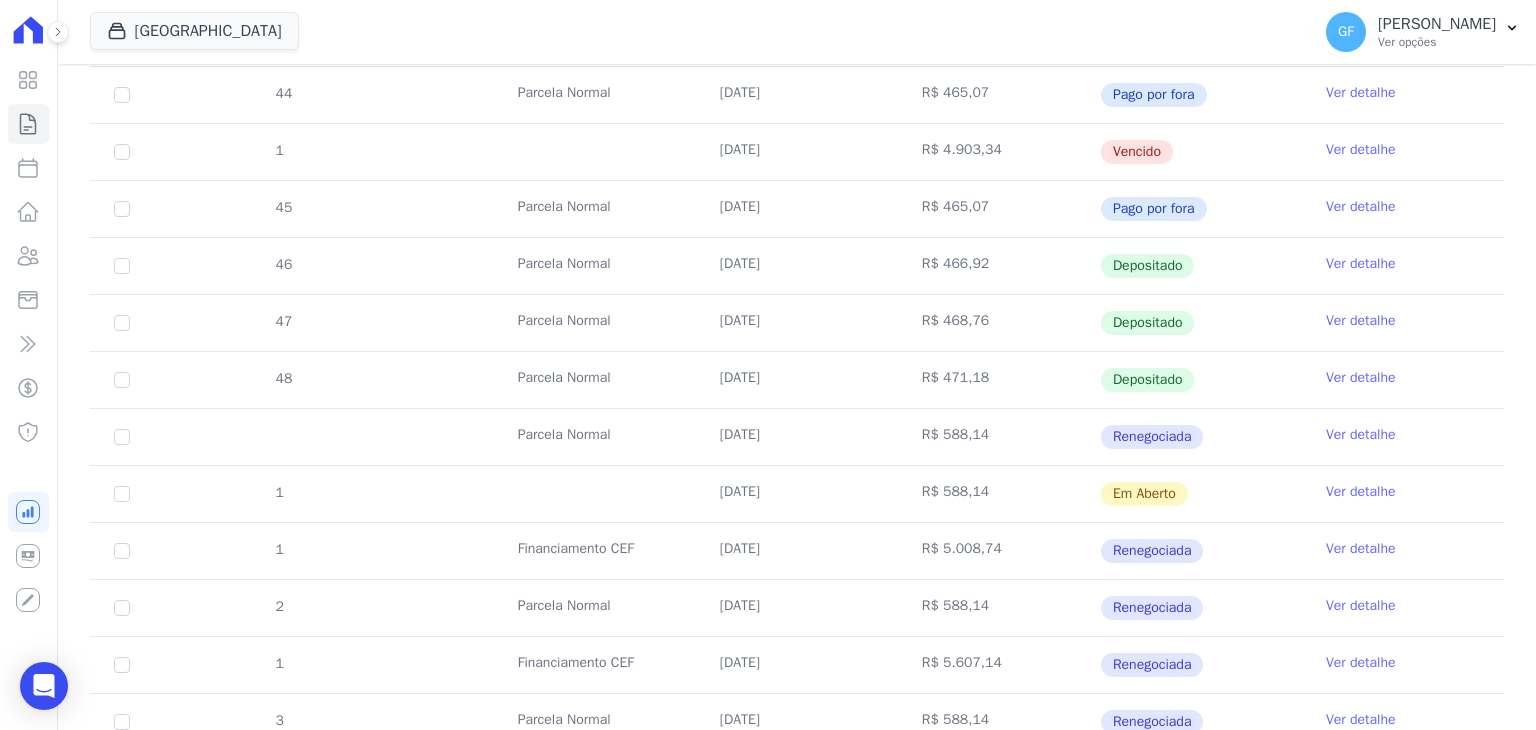 drag, startPoint x: 719, startPoint y: 432, endPoint x: 1209, endPoint y: 433, distance: 490.001 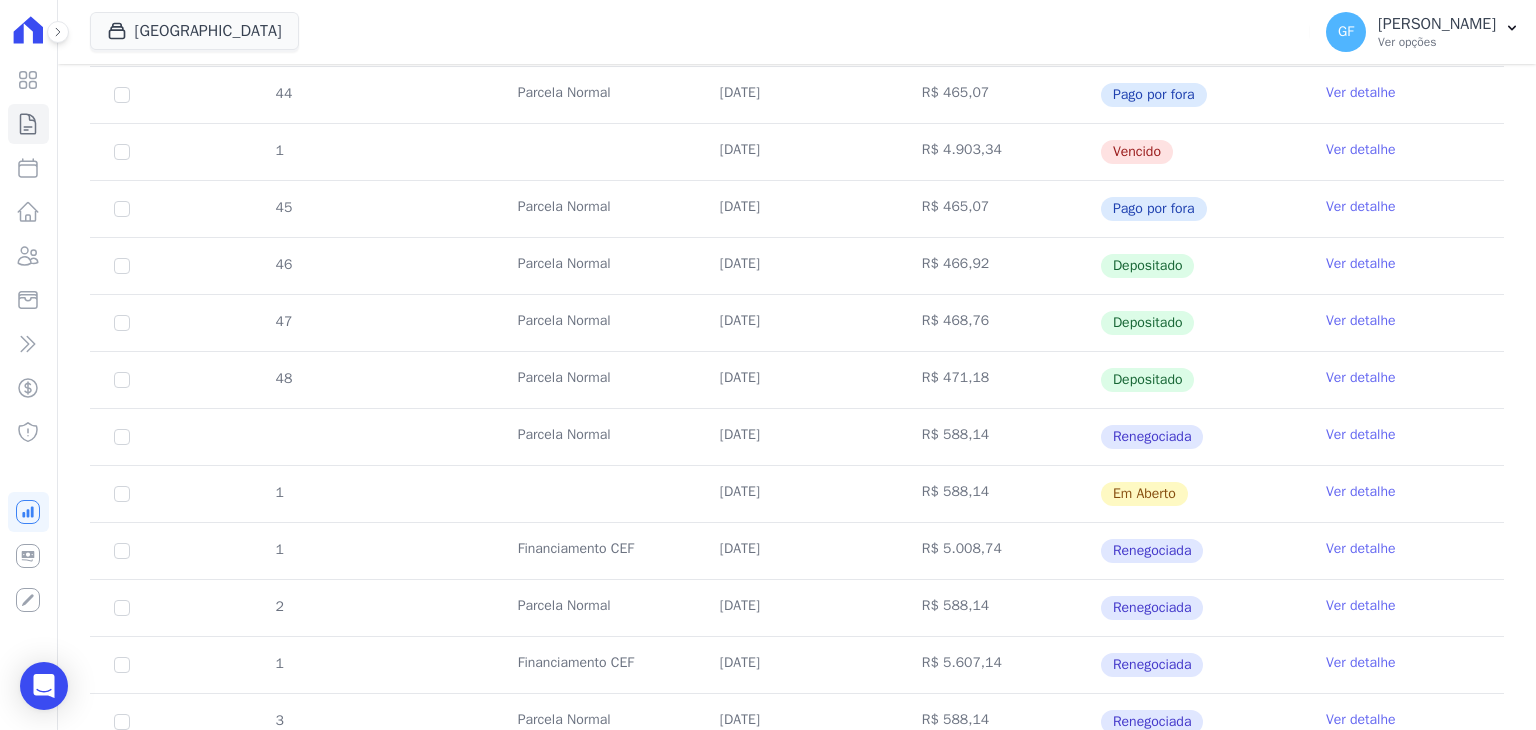click on "Ver detalhe" at bounding box center [1361, 435] 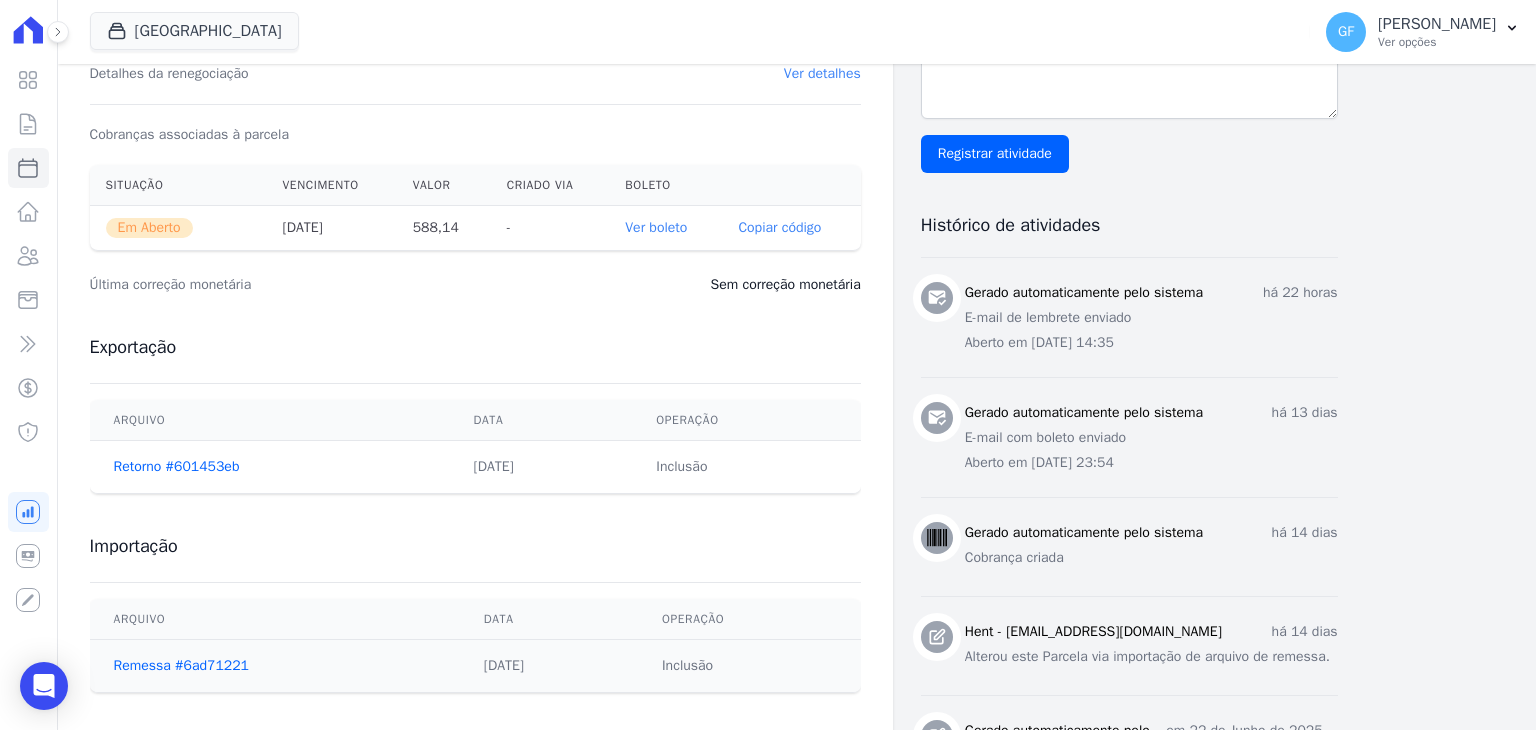 scroll, scrollTop: 700, scrollLeft: 0, axis: vertical 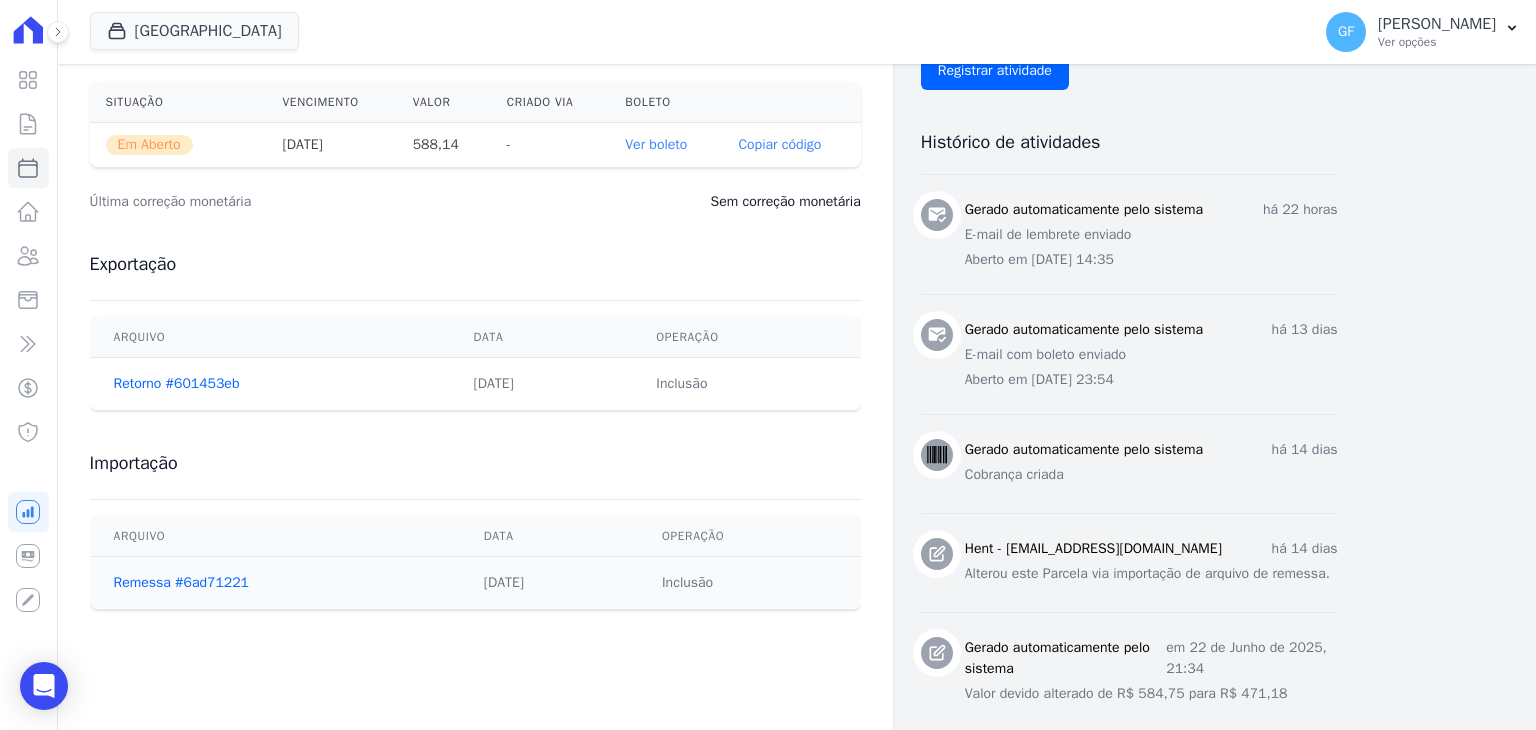 click on "Ver boleto" at bounding box center [656, 144] 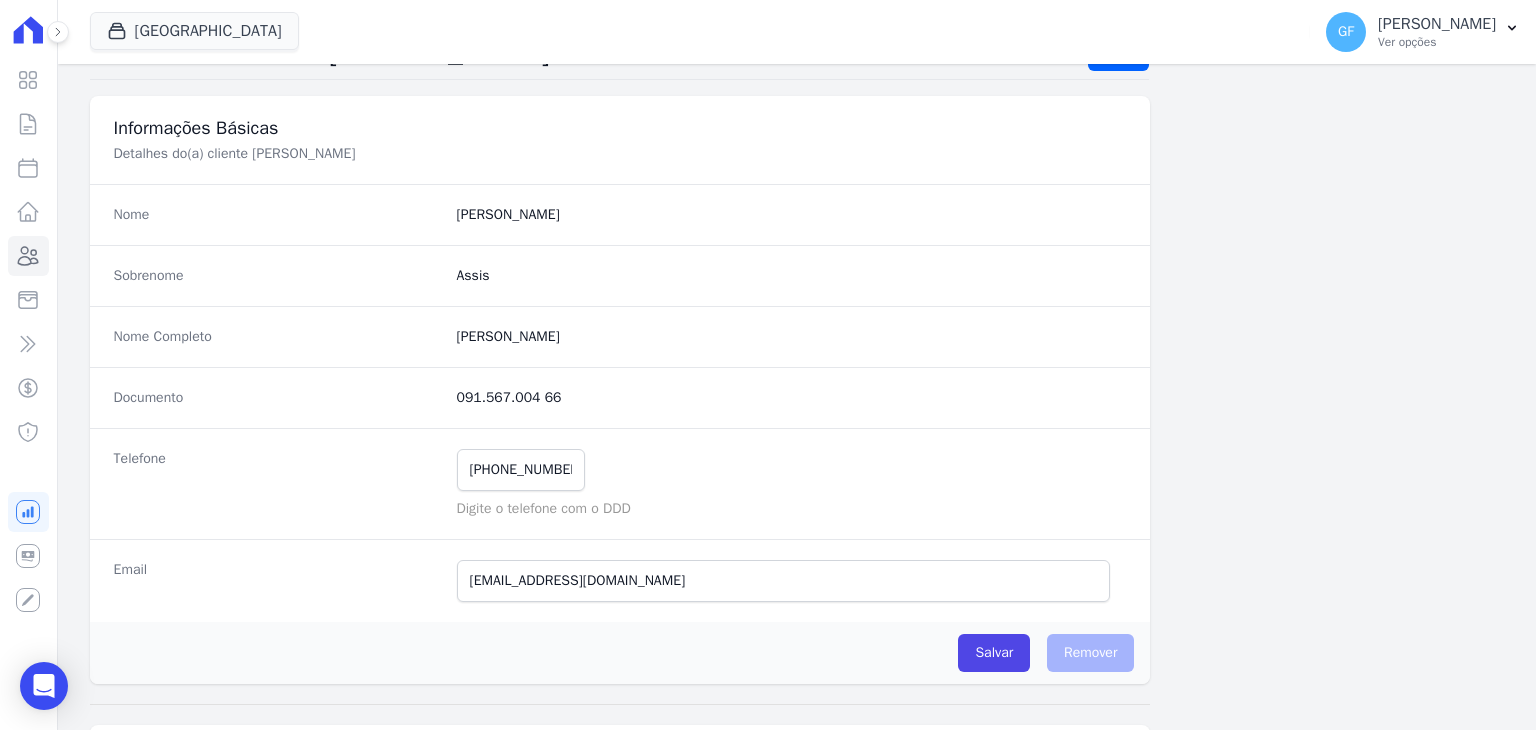 scroll, scrollTop: 200, scrollLeft: 0, axis: vertical 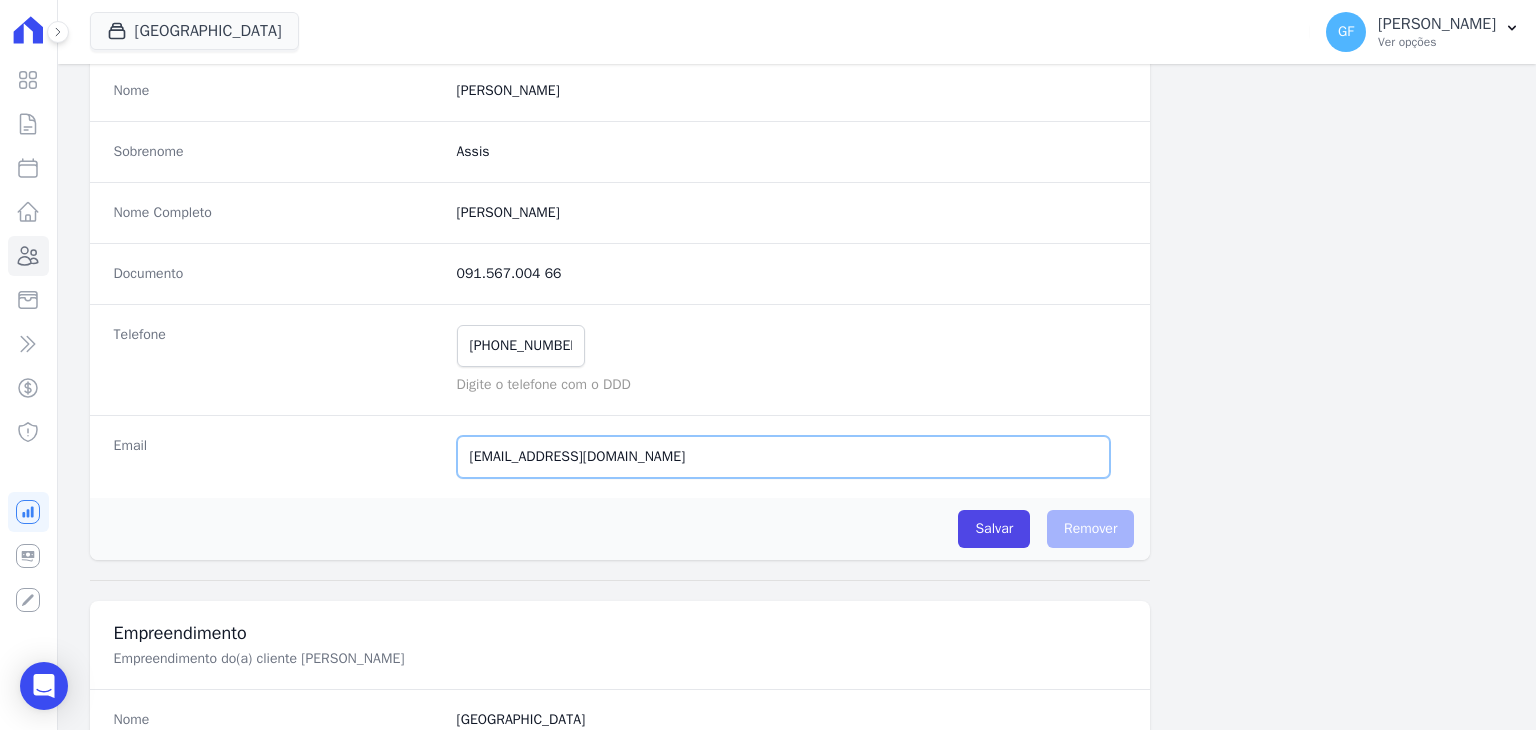 drag, startPoint x: 672, startPoint y: 464, endPoint x: 273, endPoint y: 414, distance: 402.12064 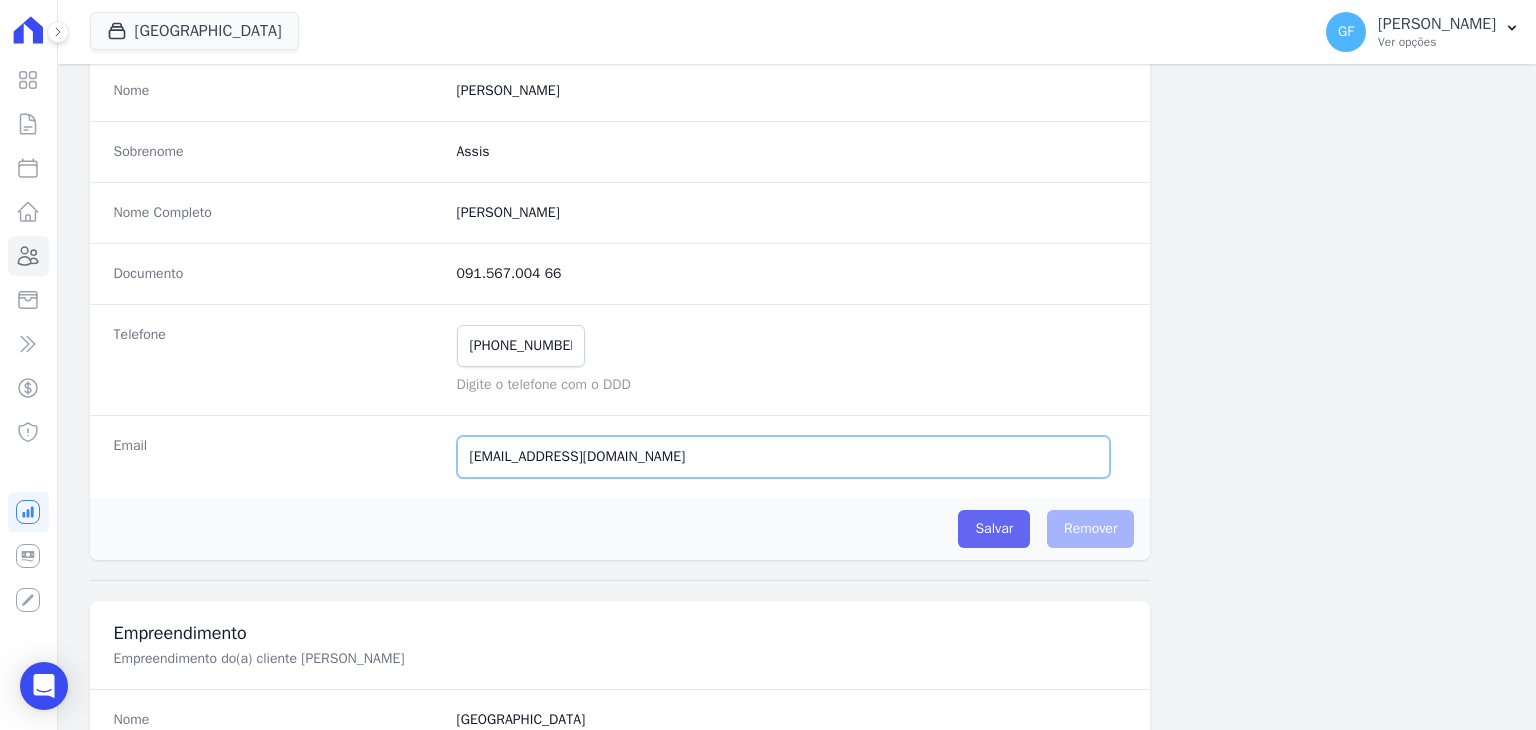 type on "[EMAIL_ADDRESS][DOMAIN_NAME]" 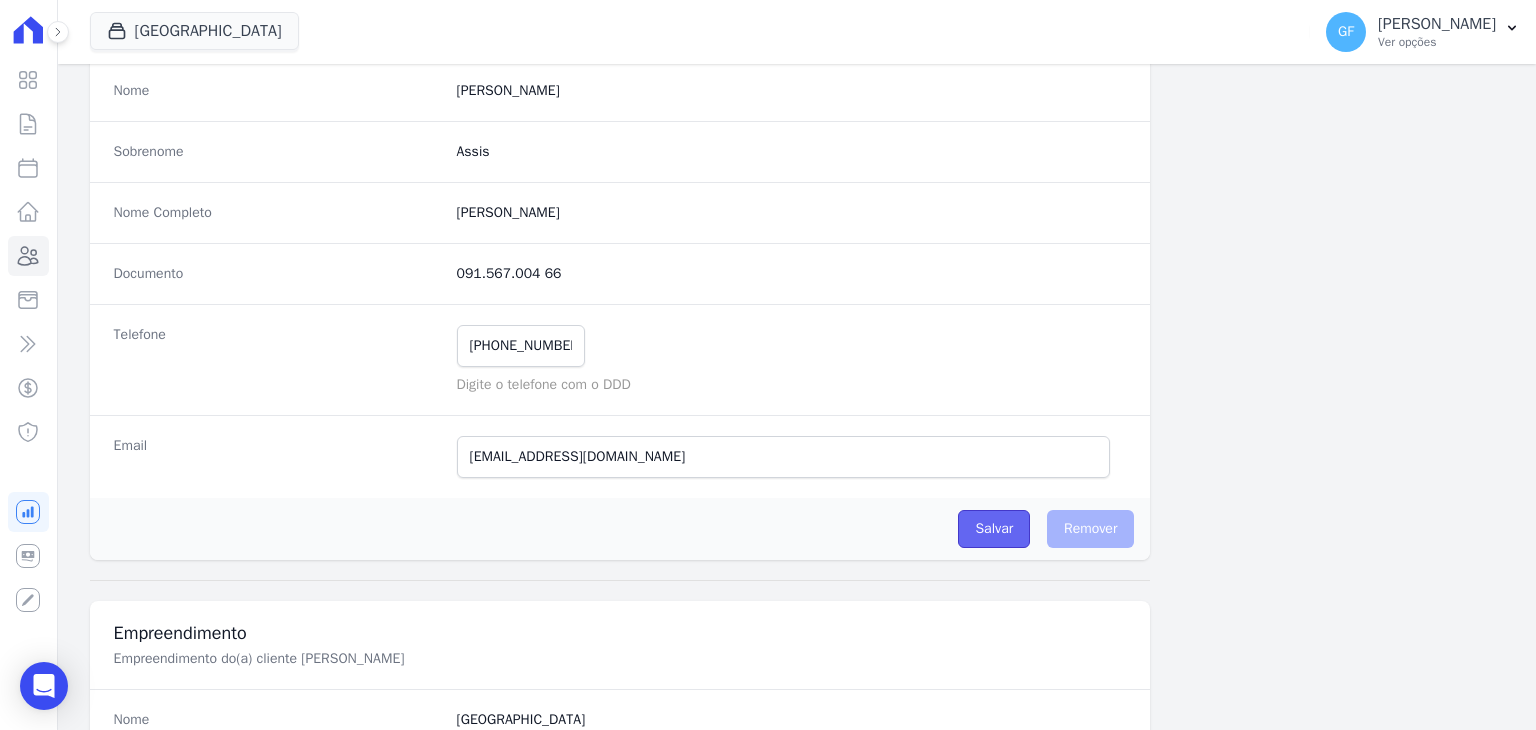 click on "Salvar" at bounding box center (994, 529) 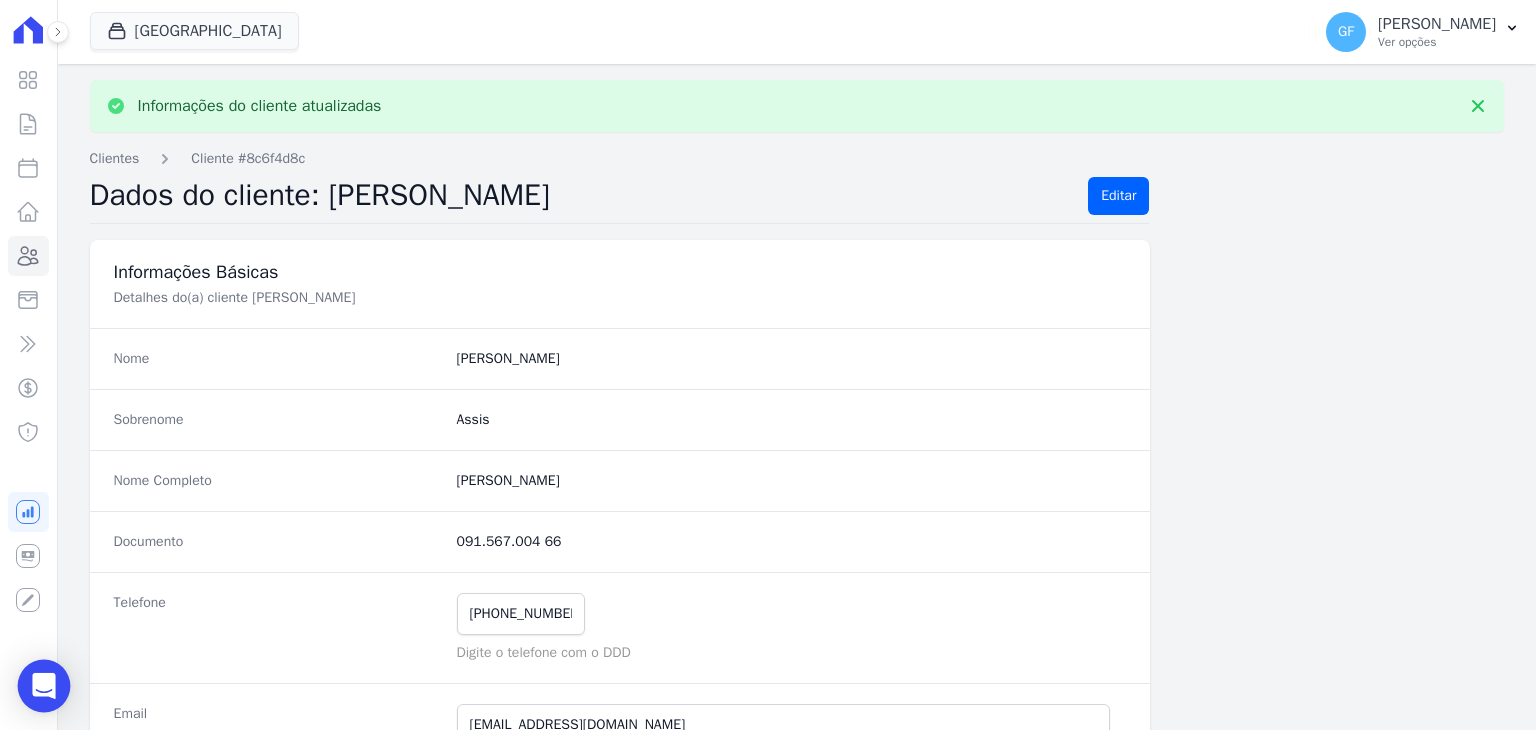 click 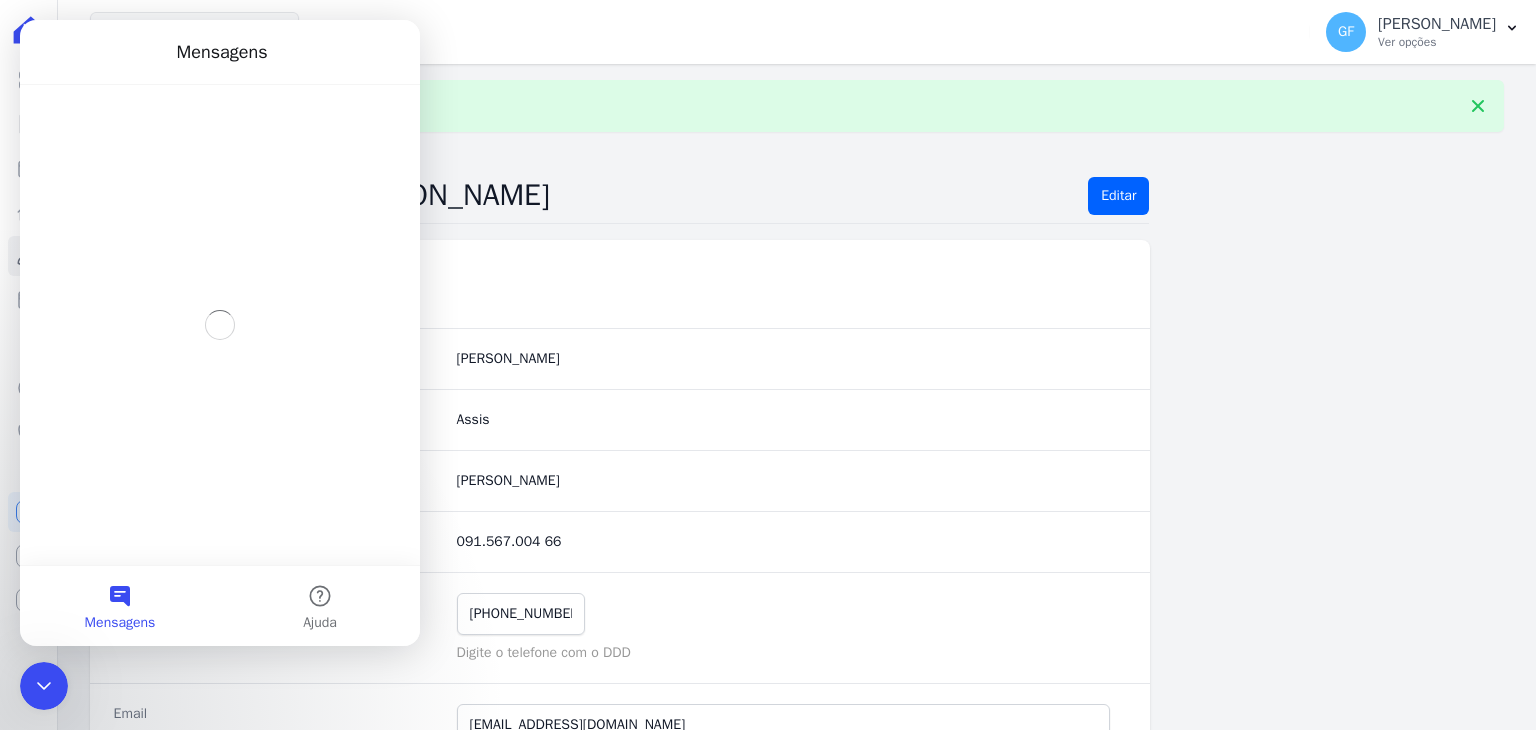 scroll, scrollTop: 0, scrollLeft: 0, axis: both 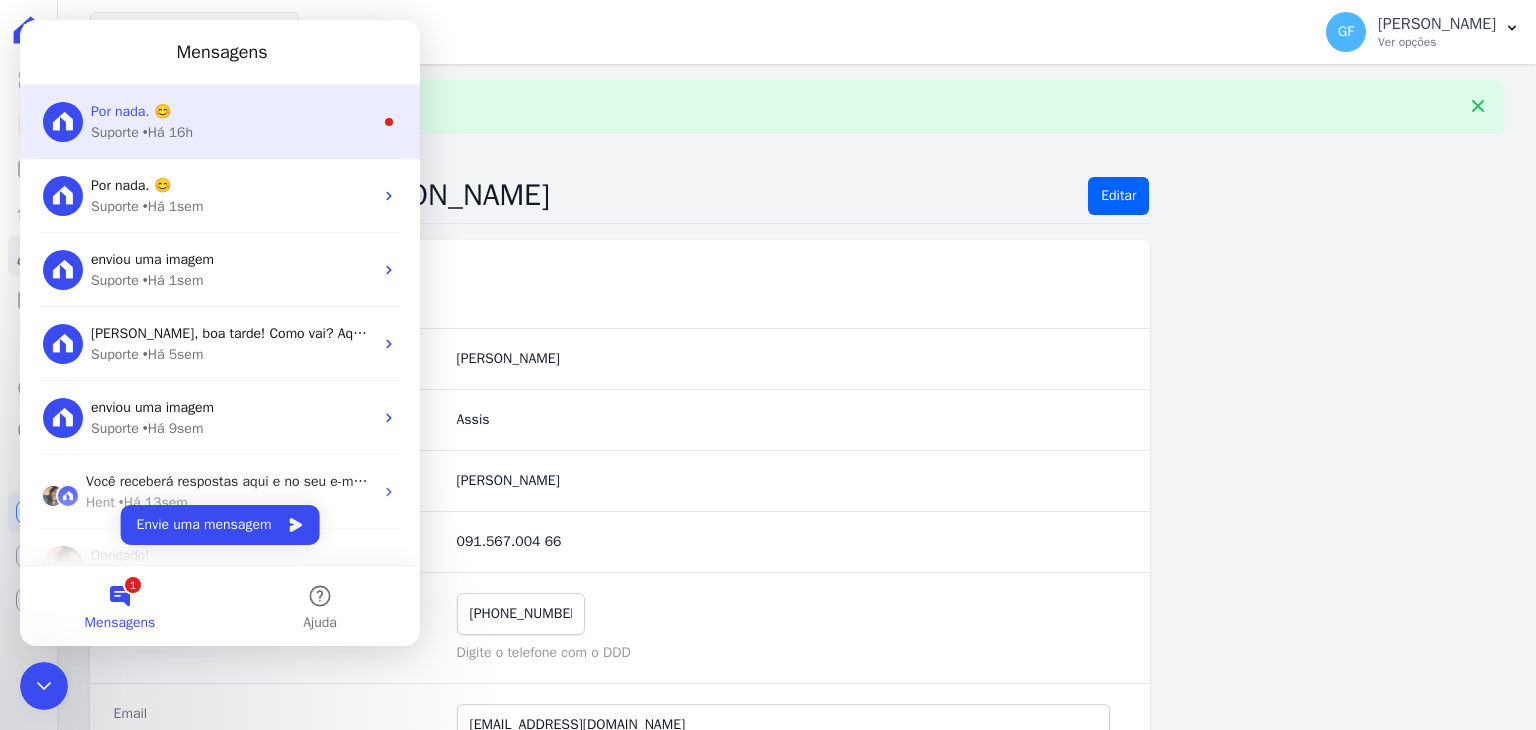 click on "•  Há 16h" at bounding box center [168, 132] 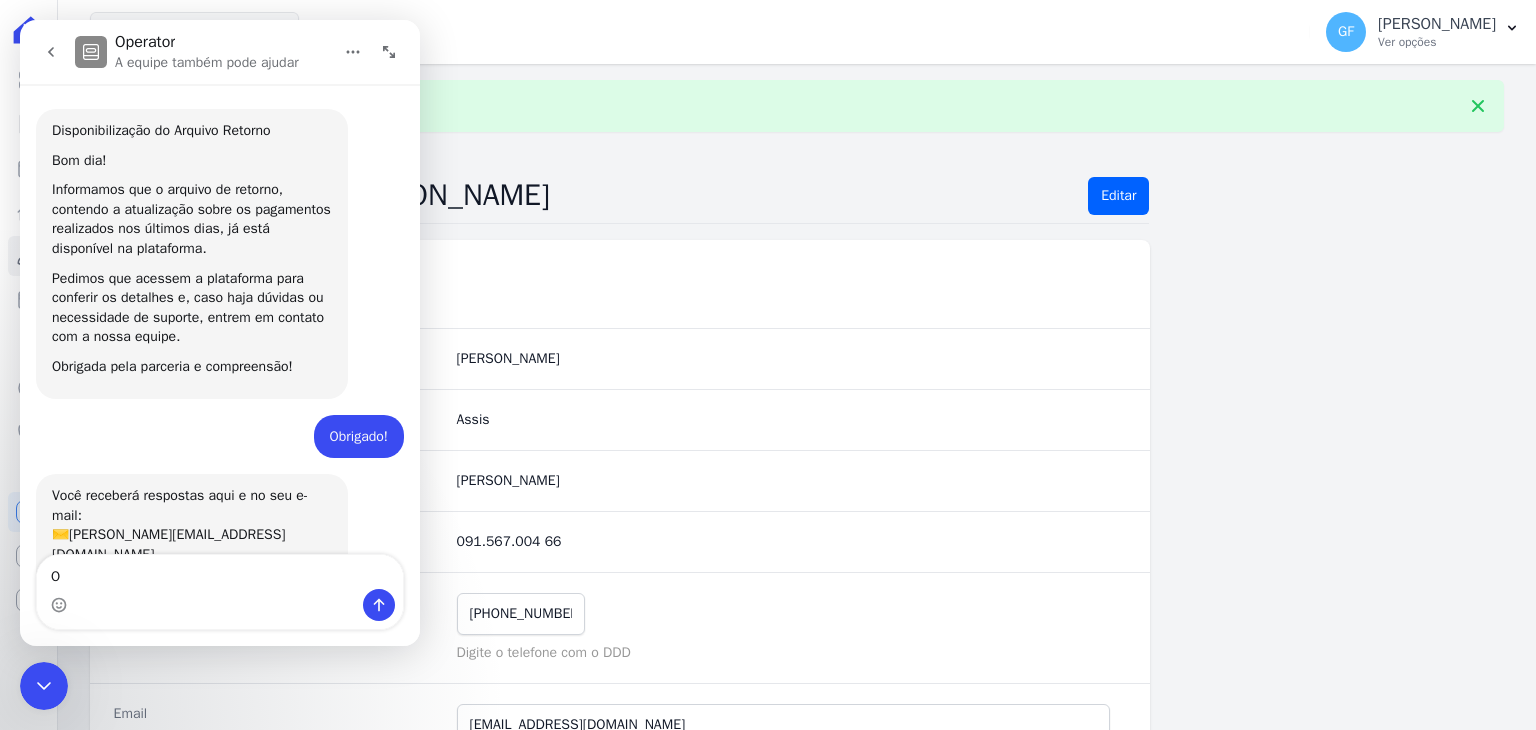scroll, scrollTop: 2, scrollLeft: 0, axis: vertical 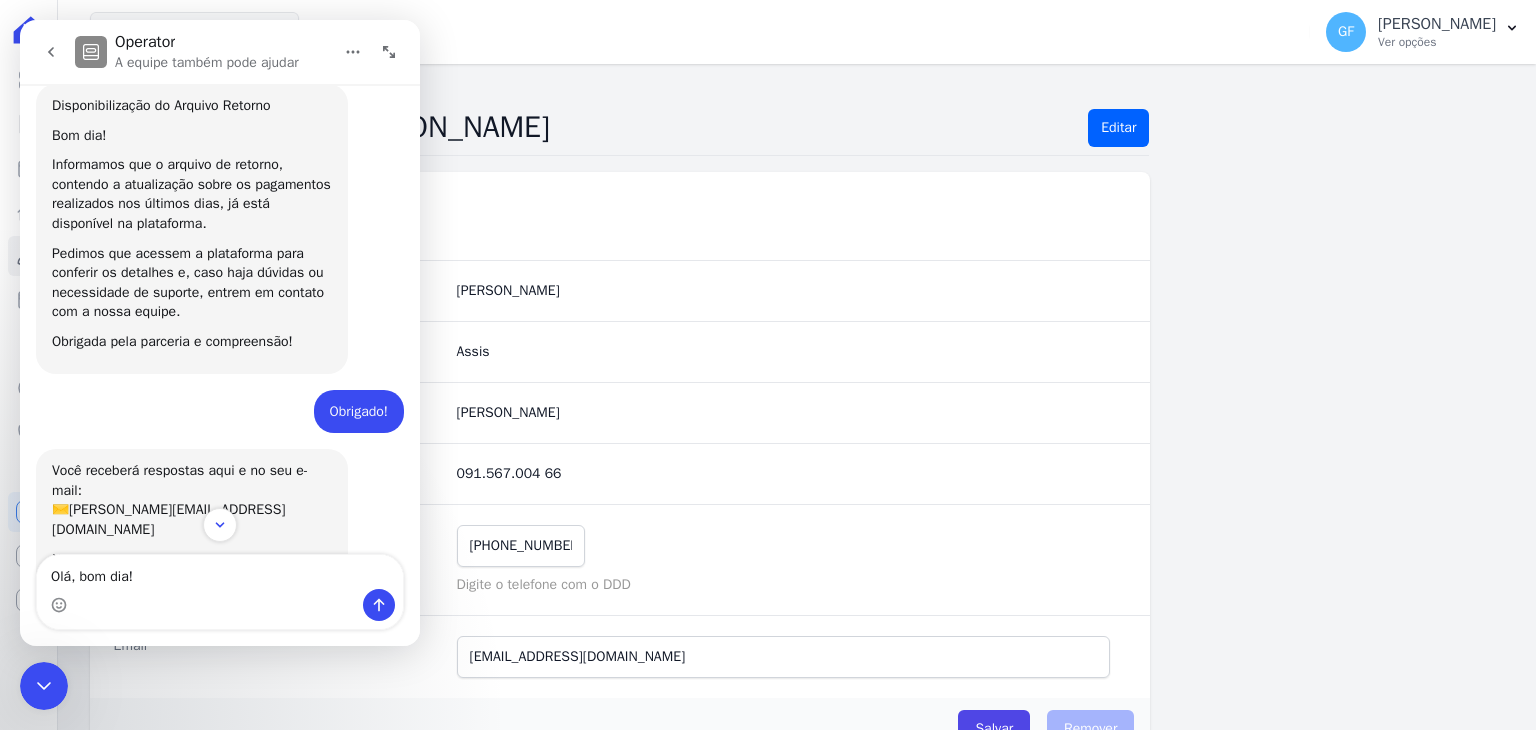 type on "Olá, bom dia!" 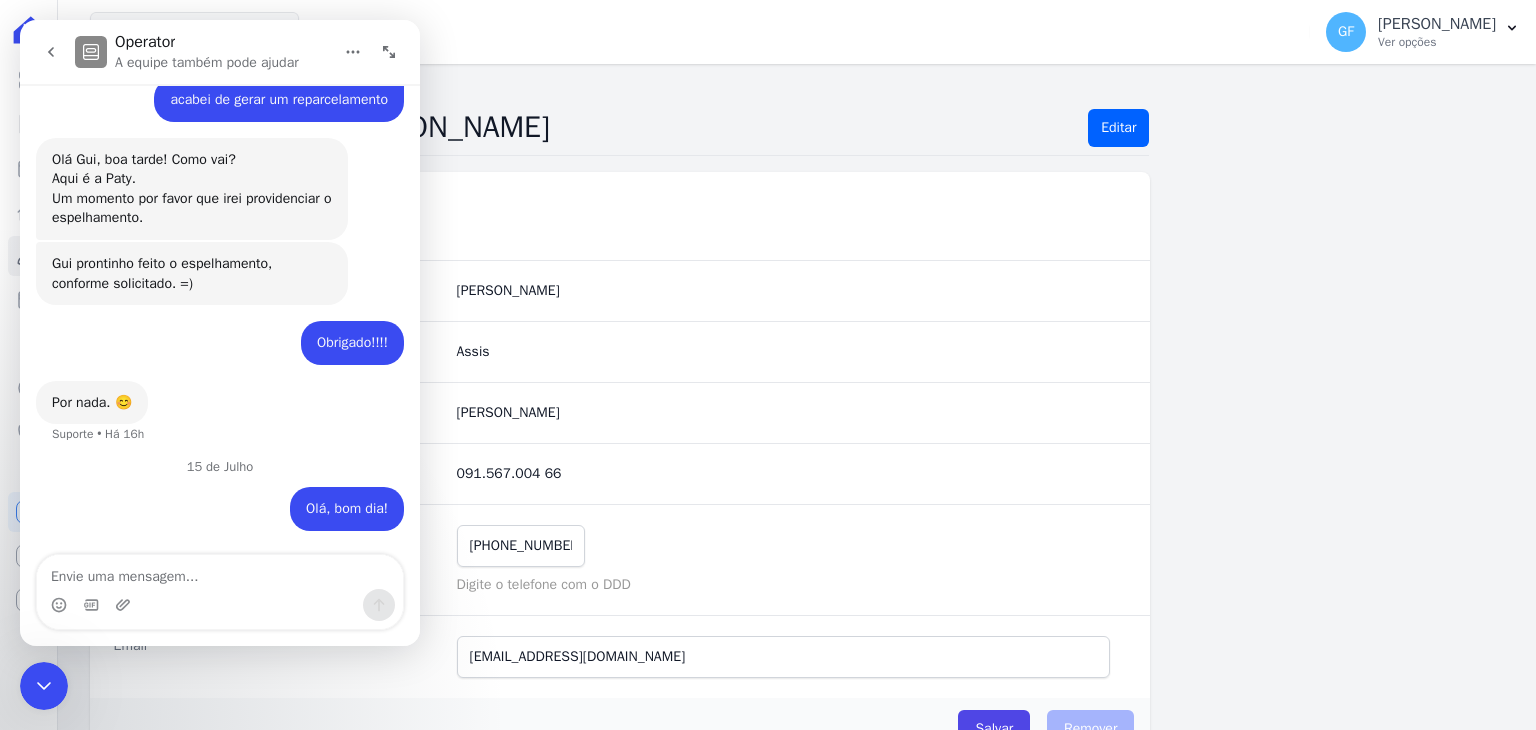 scroll, scrollTop: 15062, scrollLeft: 0, axis: vertical 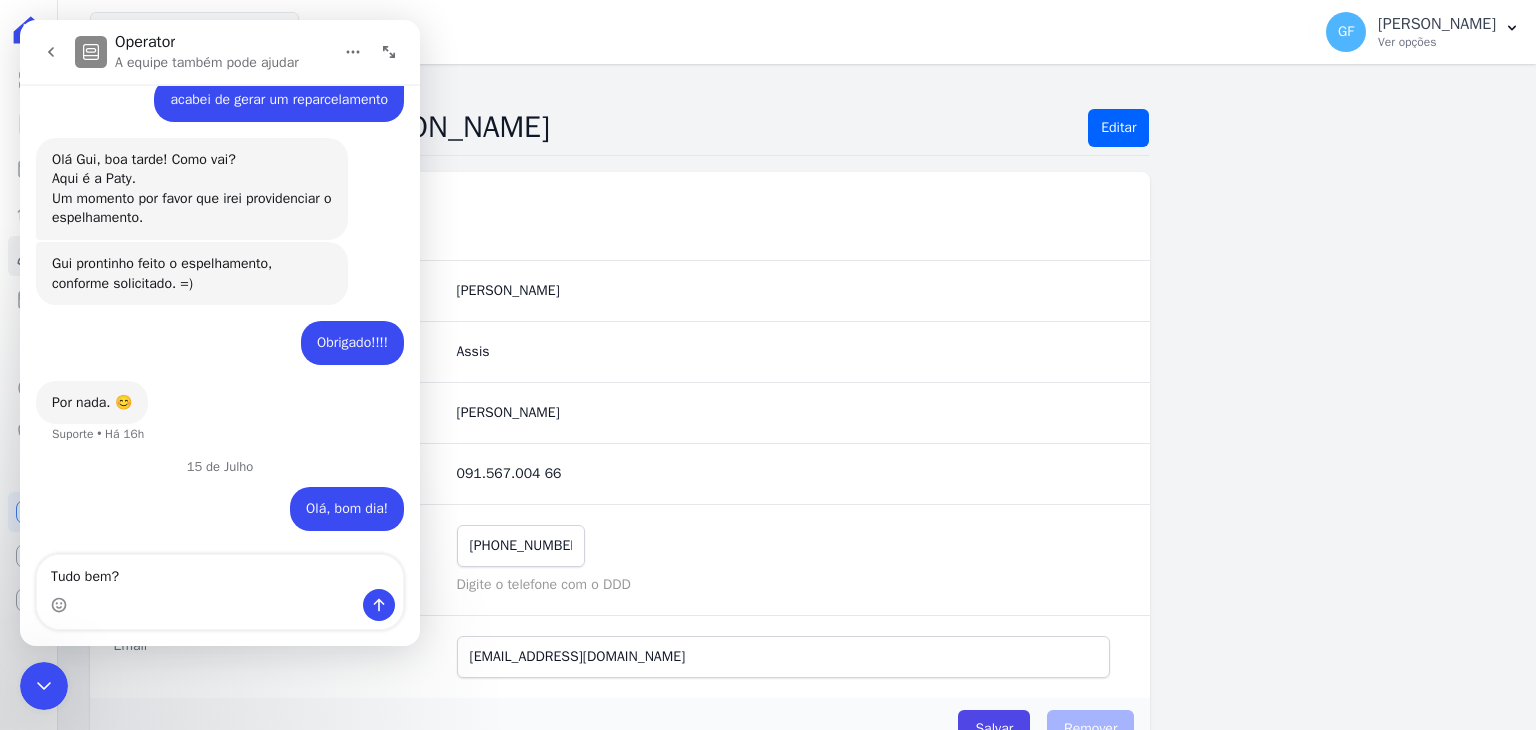 type on "Tudo bem?" 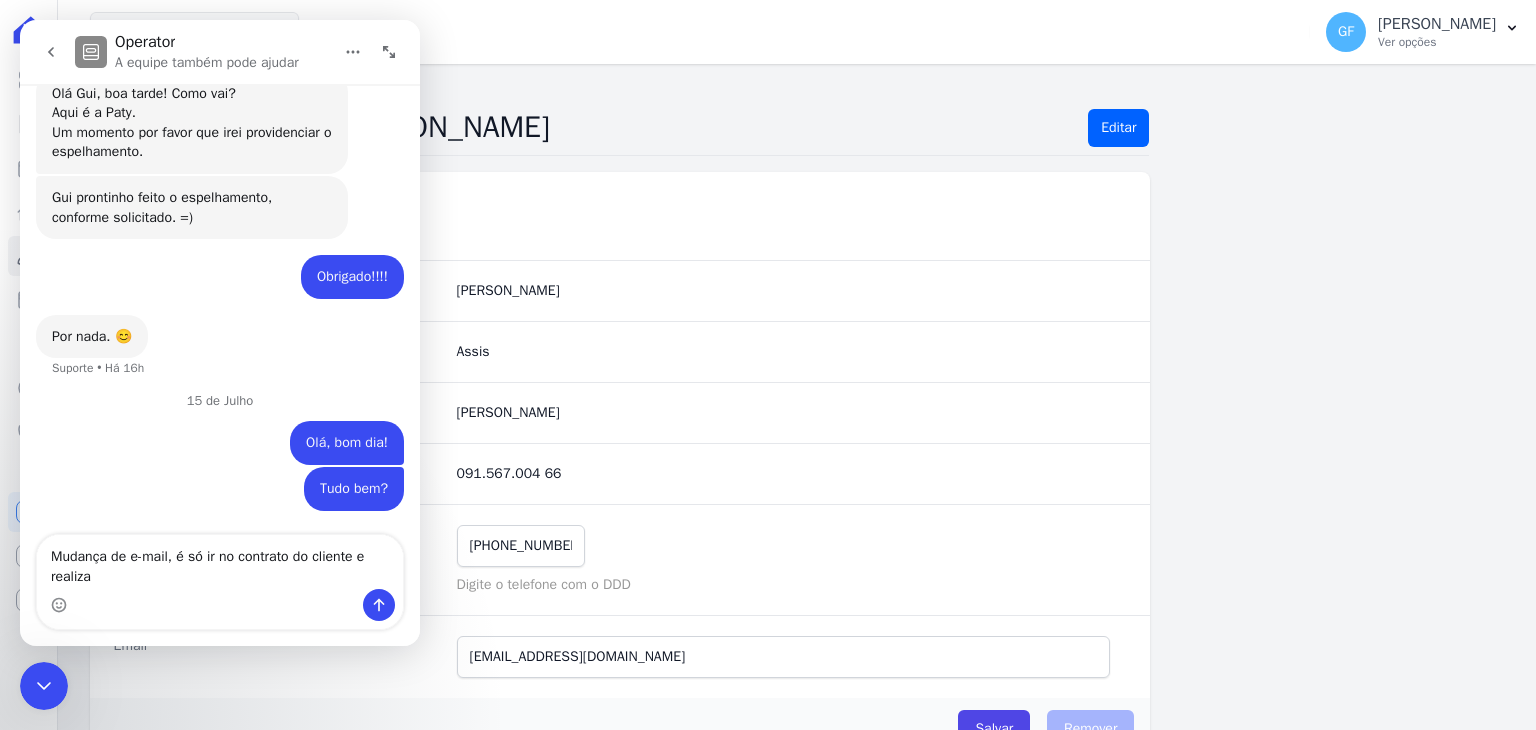 scroll, scrollTop: 15128, scrollLeft: 0, axis: vertical 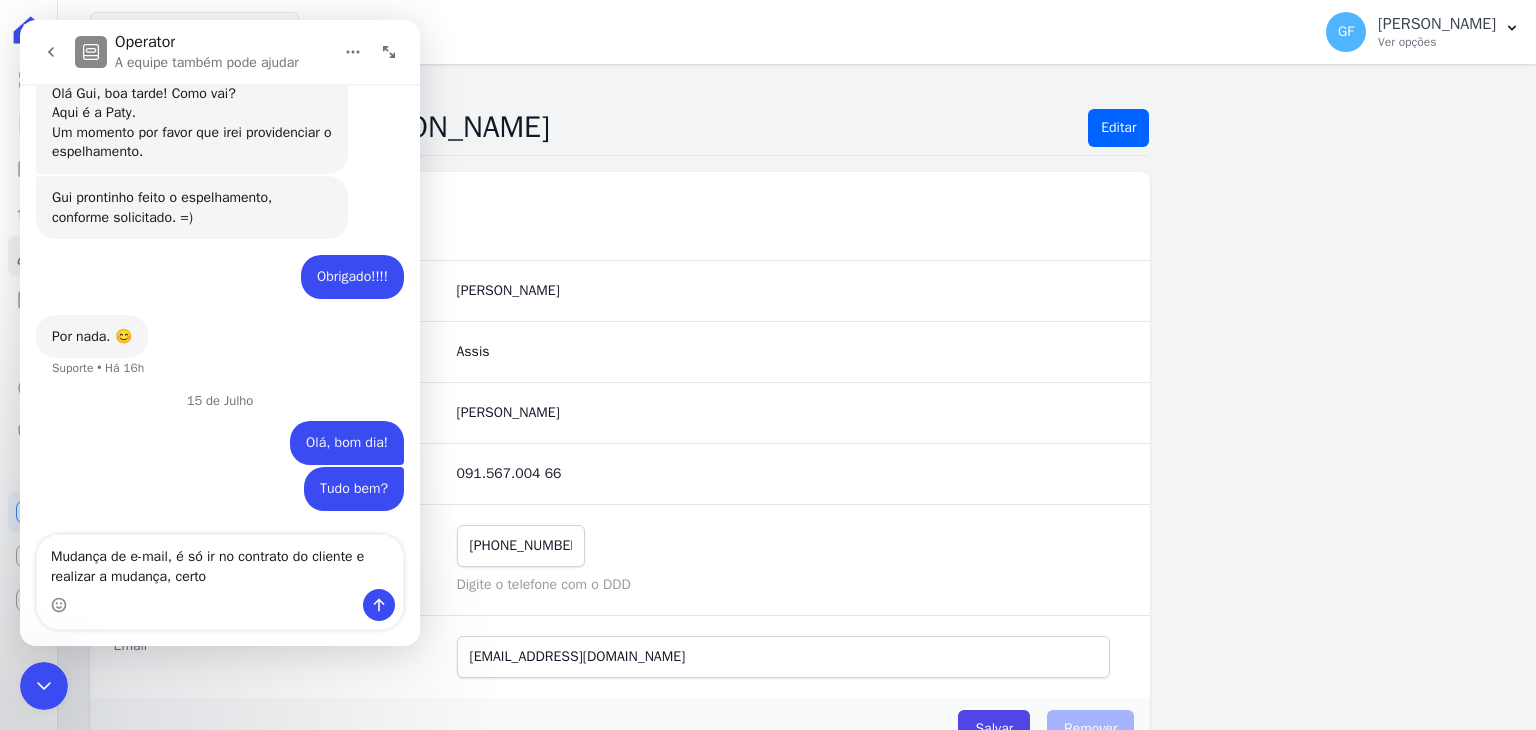 type on "Mudança de e-mail, é só ir no contrato do cliente e realizar a mudança, certo?" 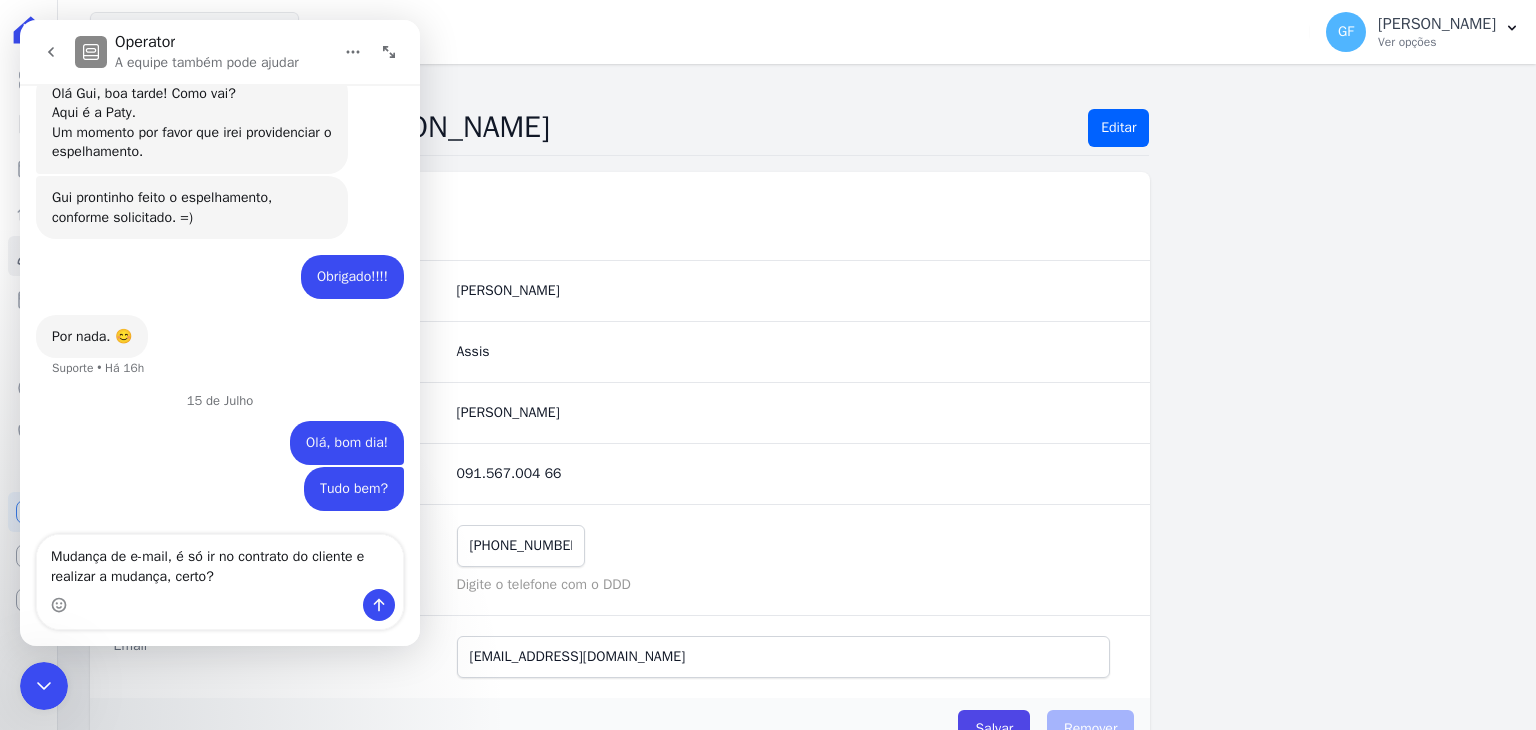 type 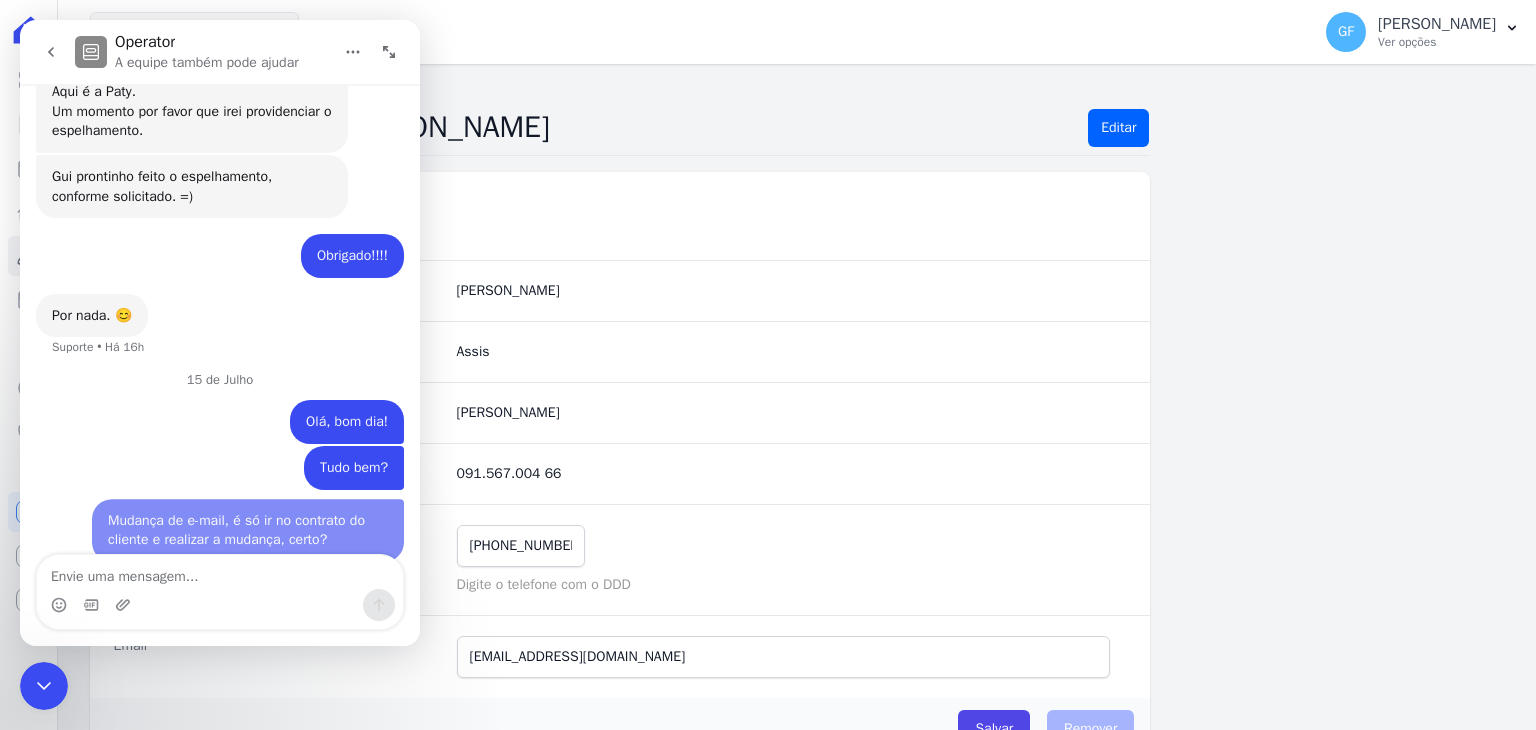 scroll, scrollTop: 15172, scrollLeft: 0, axis: vertical 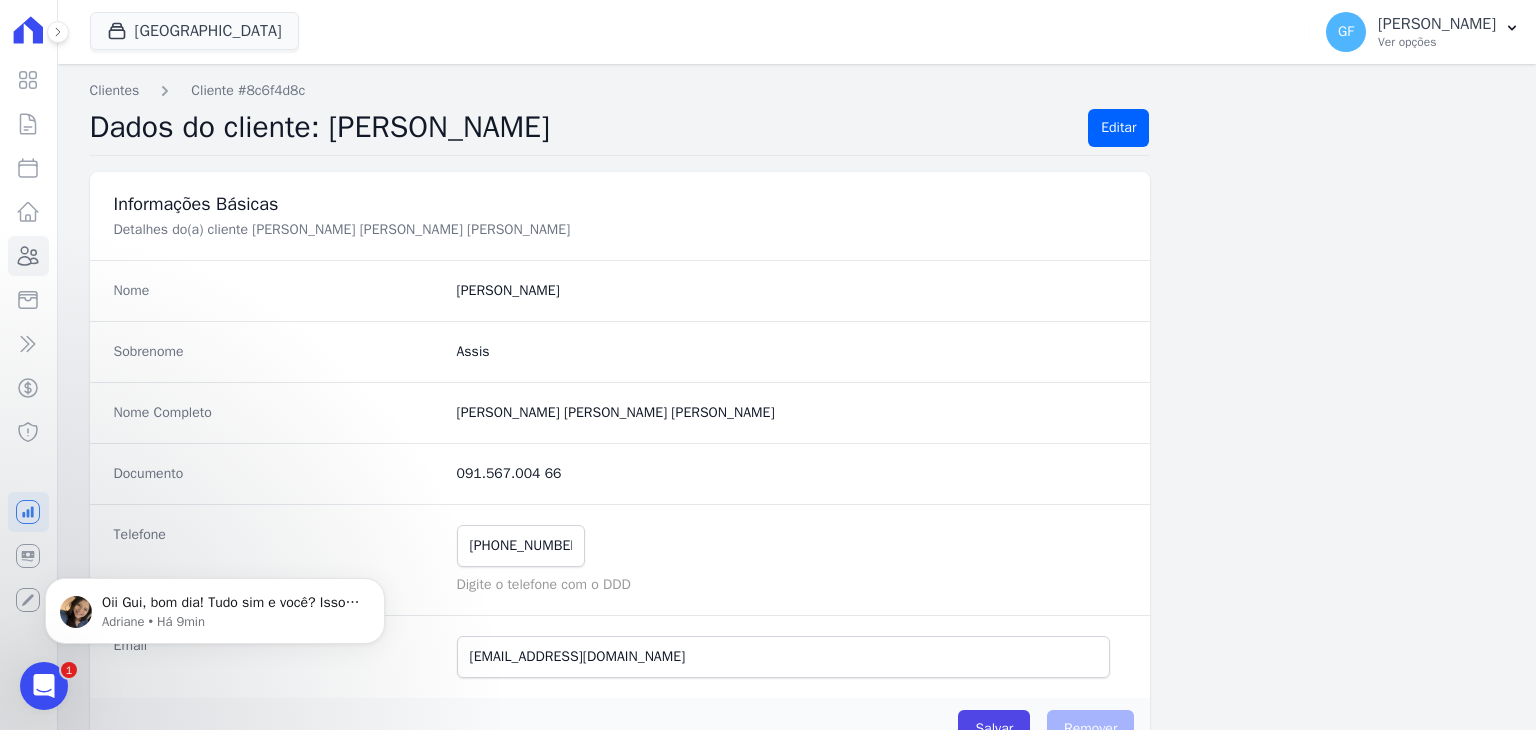 click 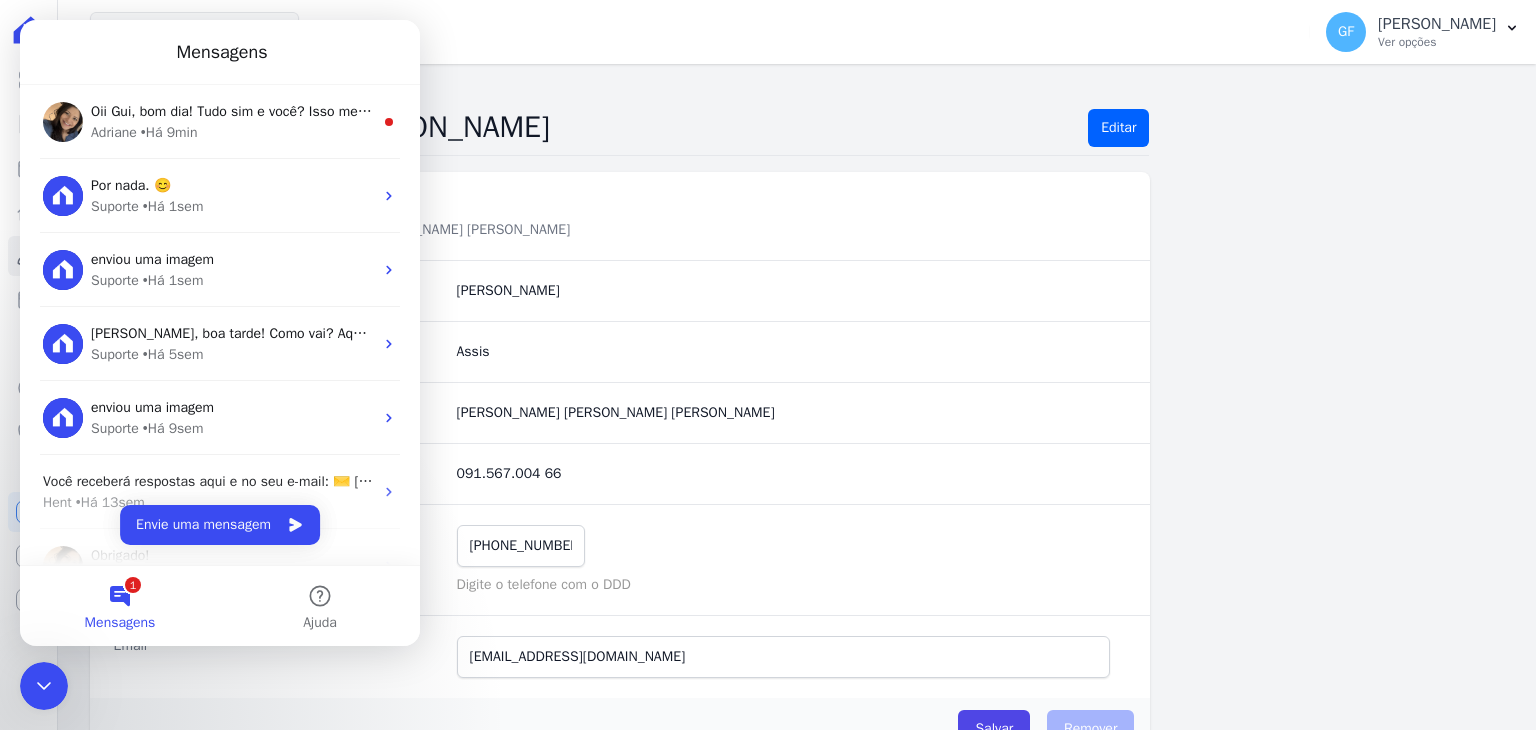 scroll, scrollTop: 0, scrollLeft: 0, axis: both 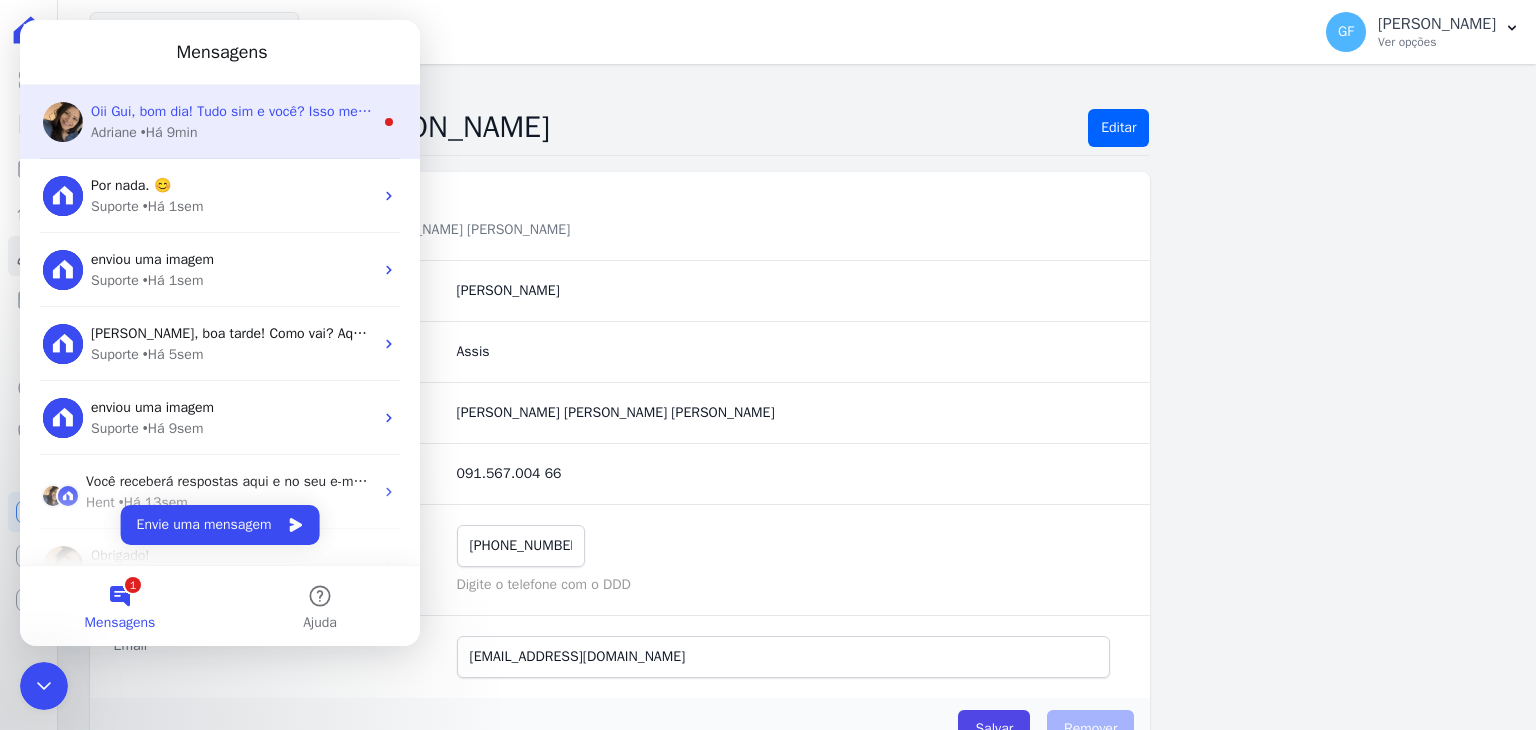 click on "•  Há 9min" at bounding box center [169, 132] 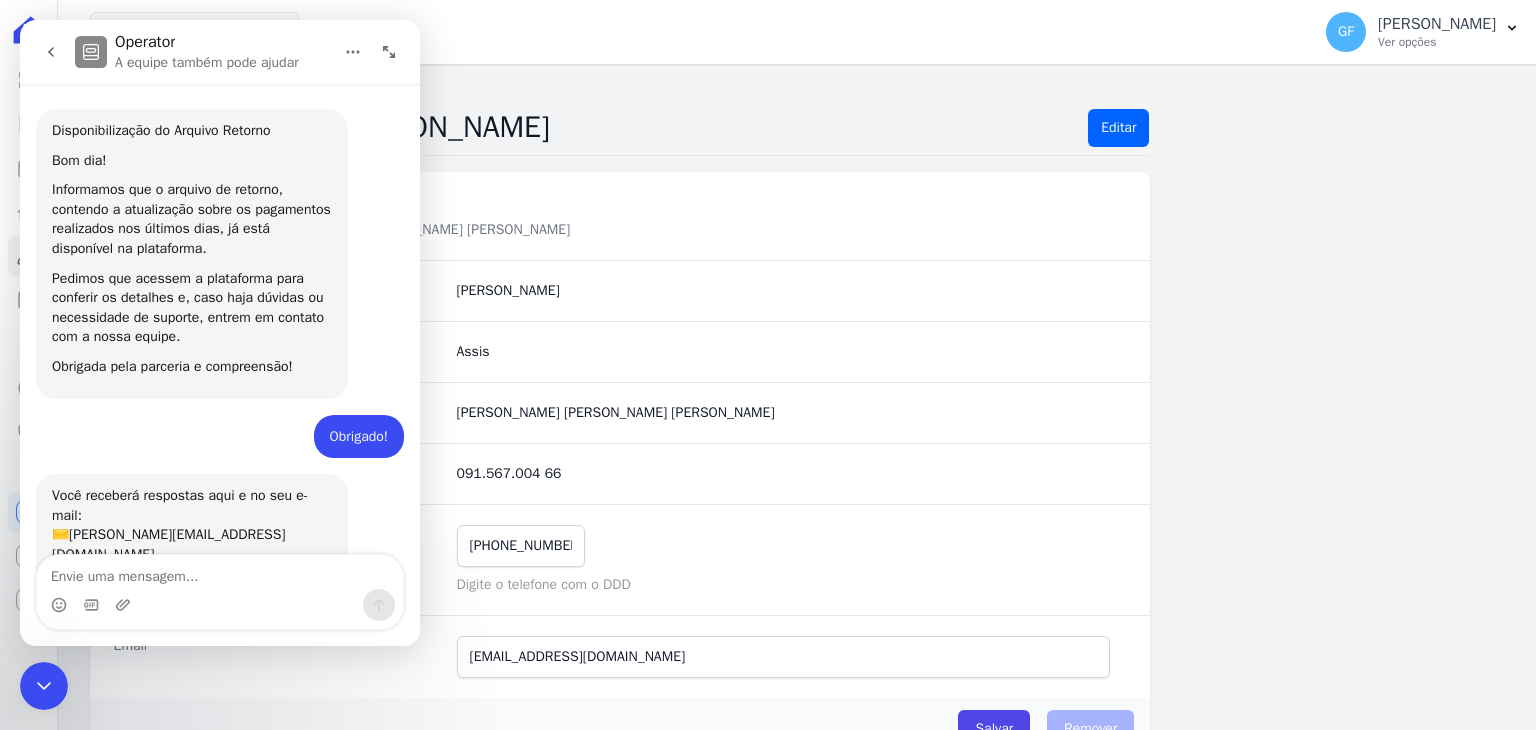 scroll, scrollTop: 3, scrollLeft: 0, axis: vertical 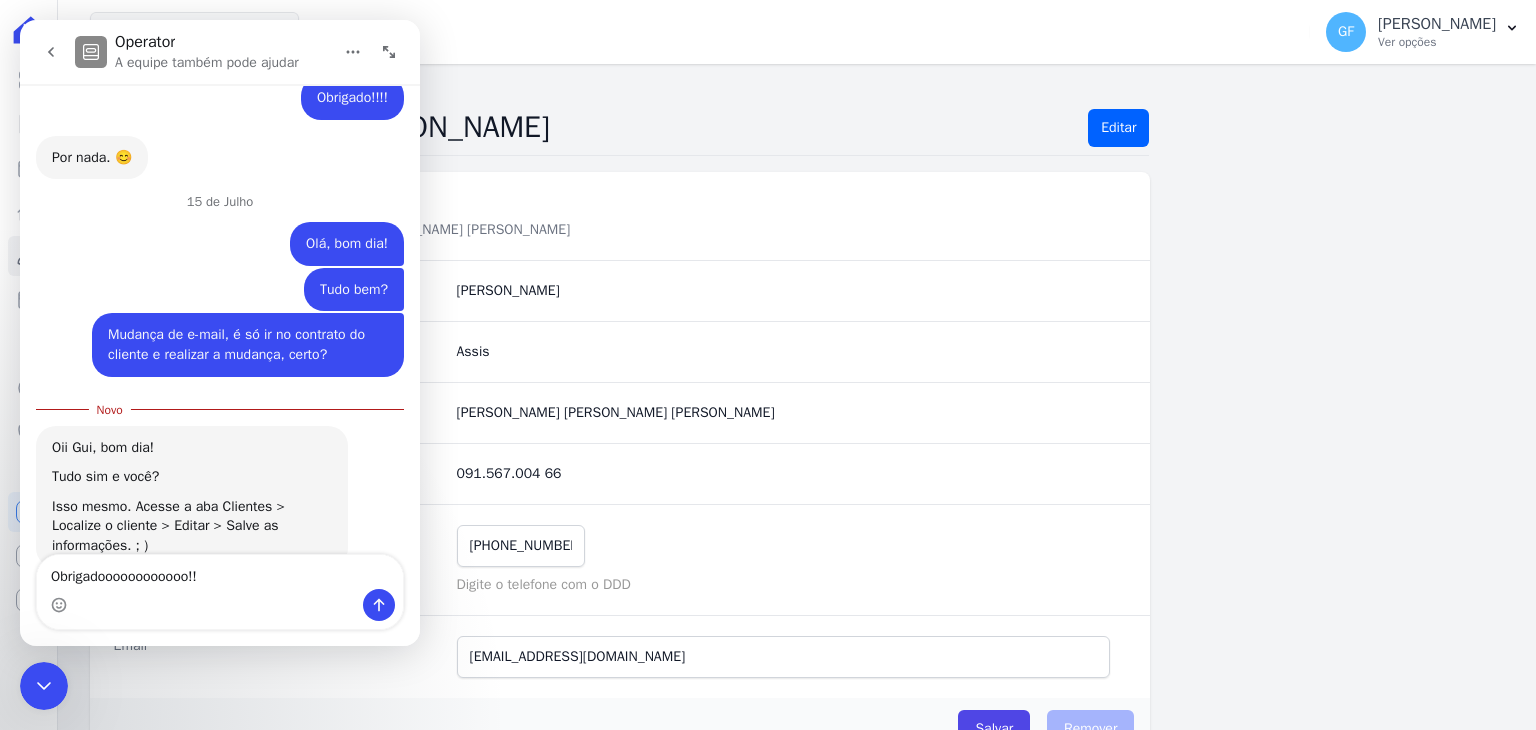 type on "Obrigadoooooooooooo!!" 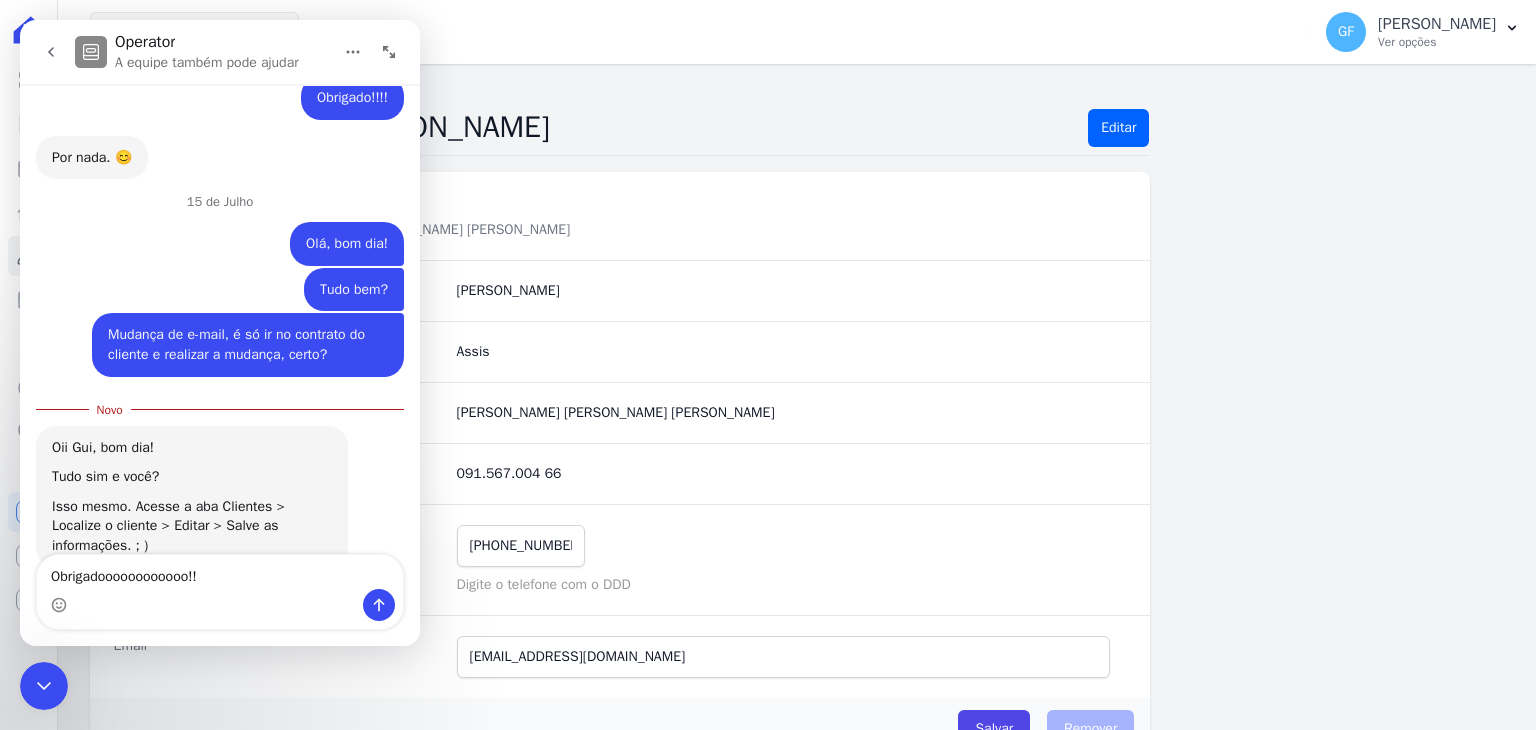scroll, scrollTop: 15364, scrollLeft: 0, axis: vertical 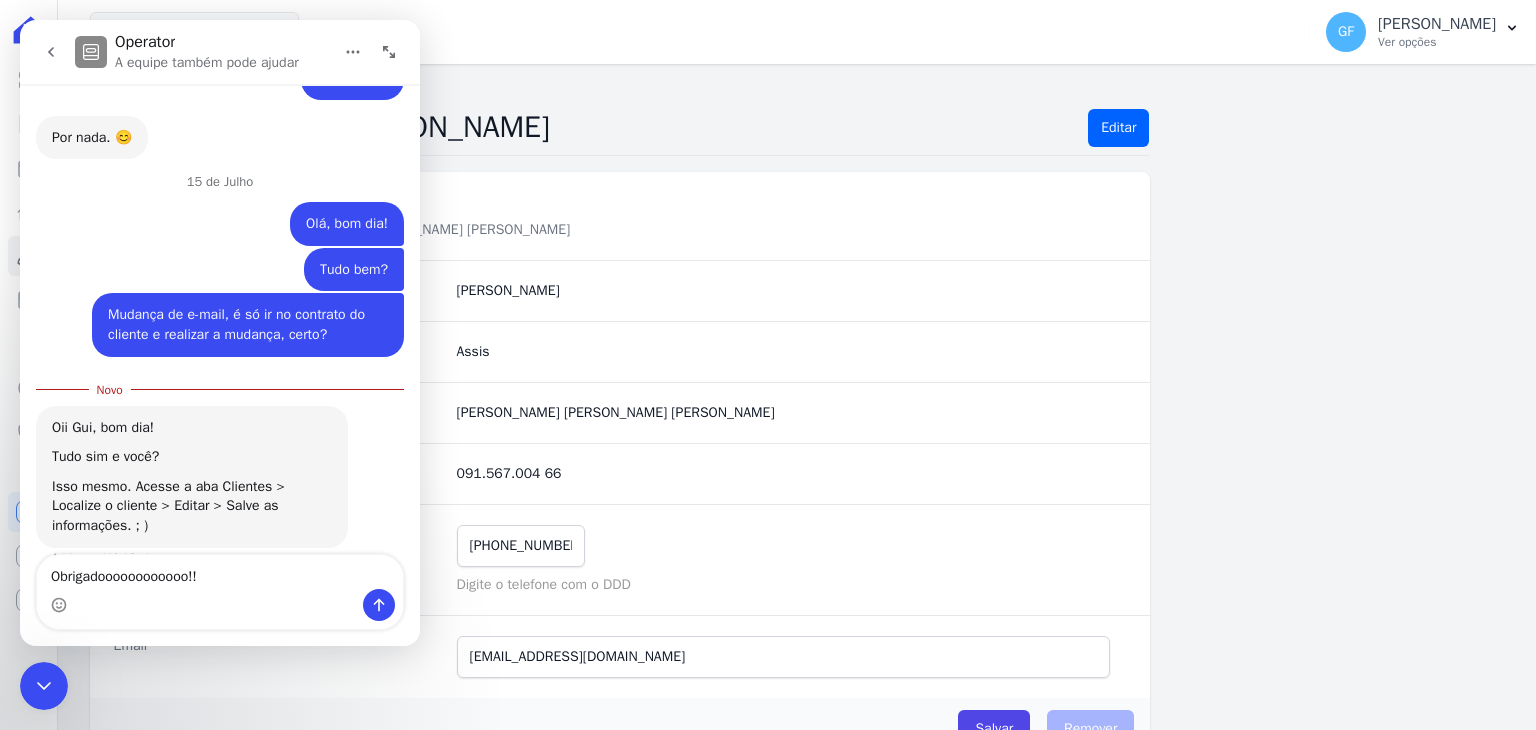 type 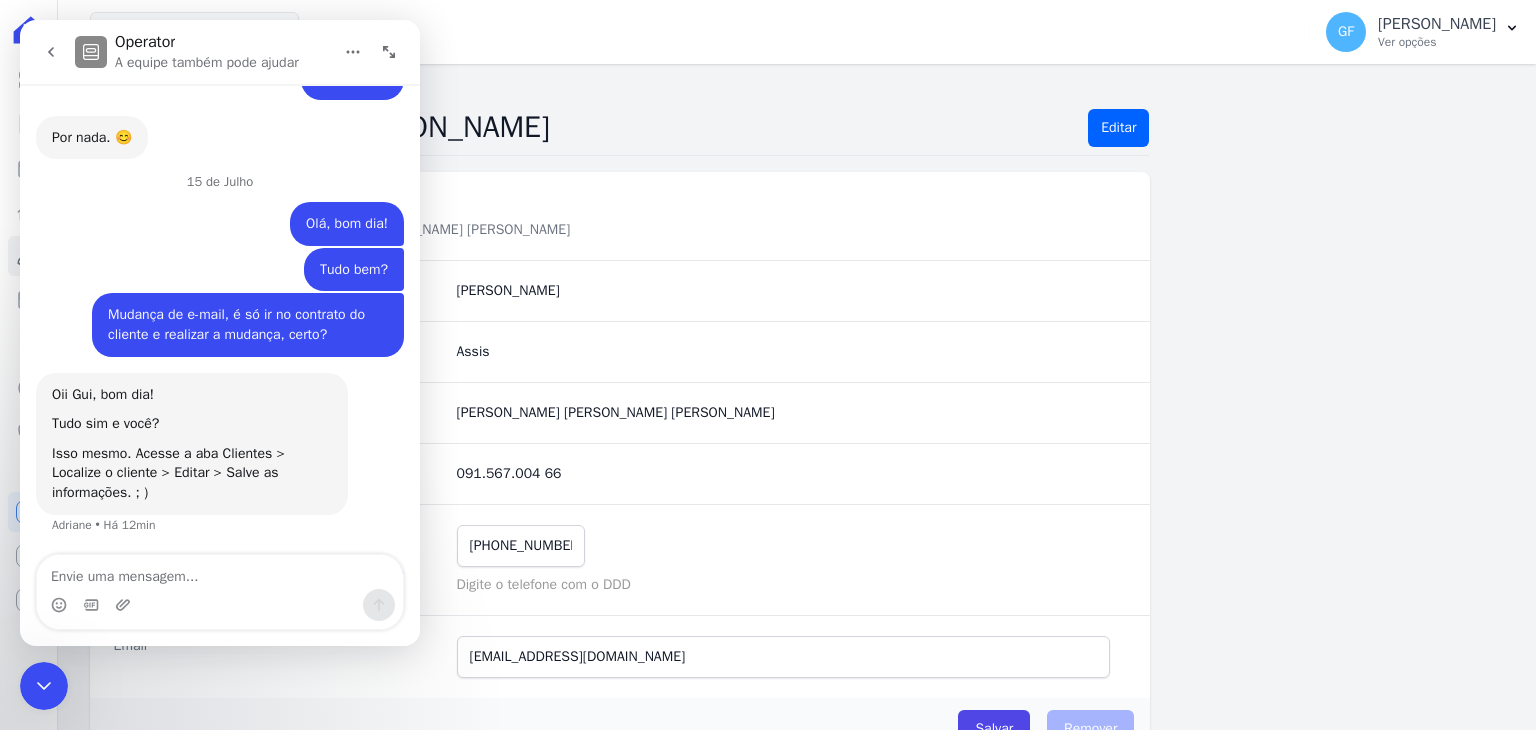 scroll, scrollTop: 2, scrollLeft: 0, axis: vertical 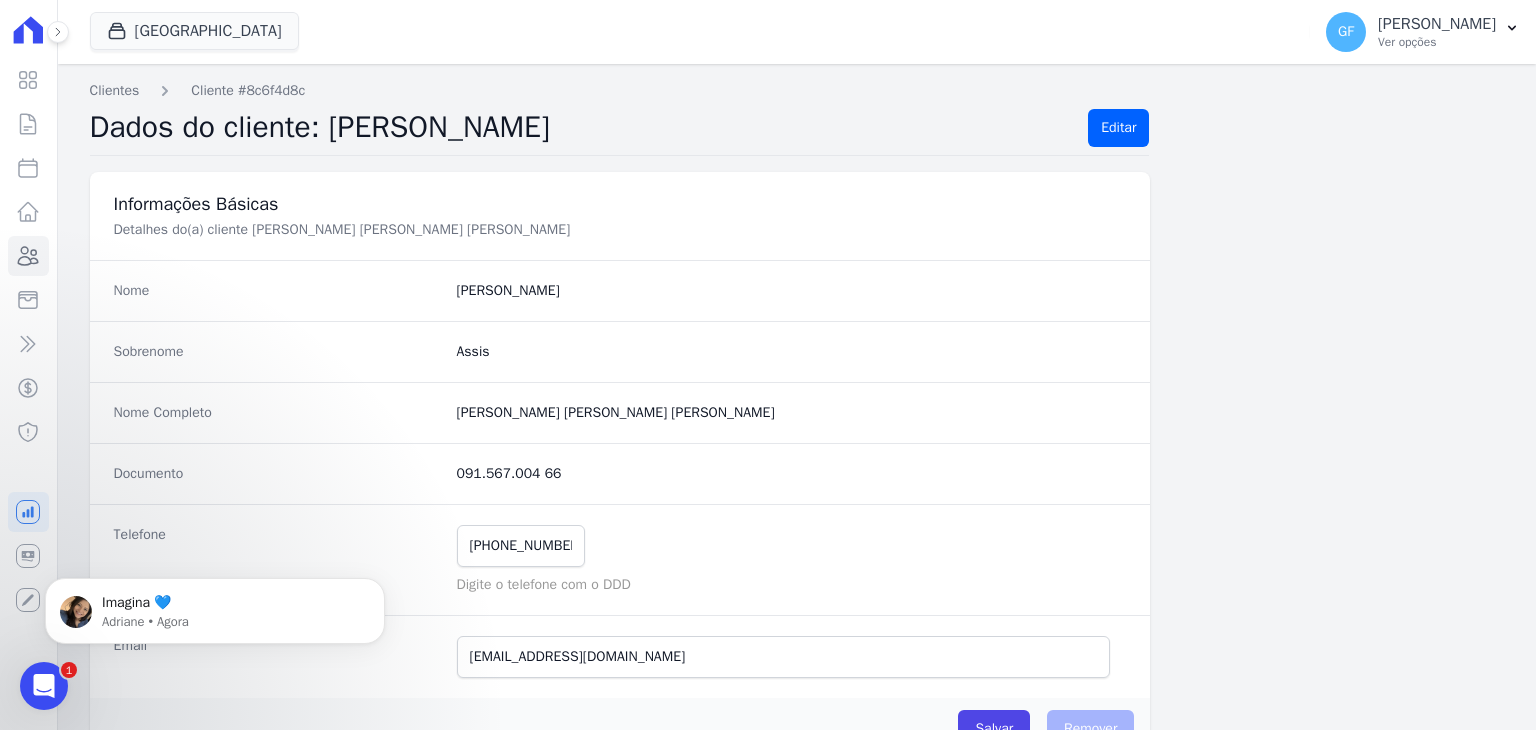 click 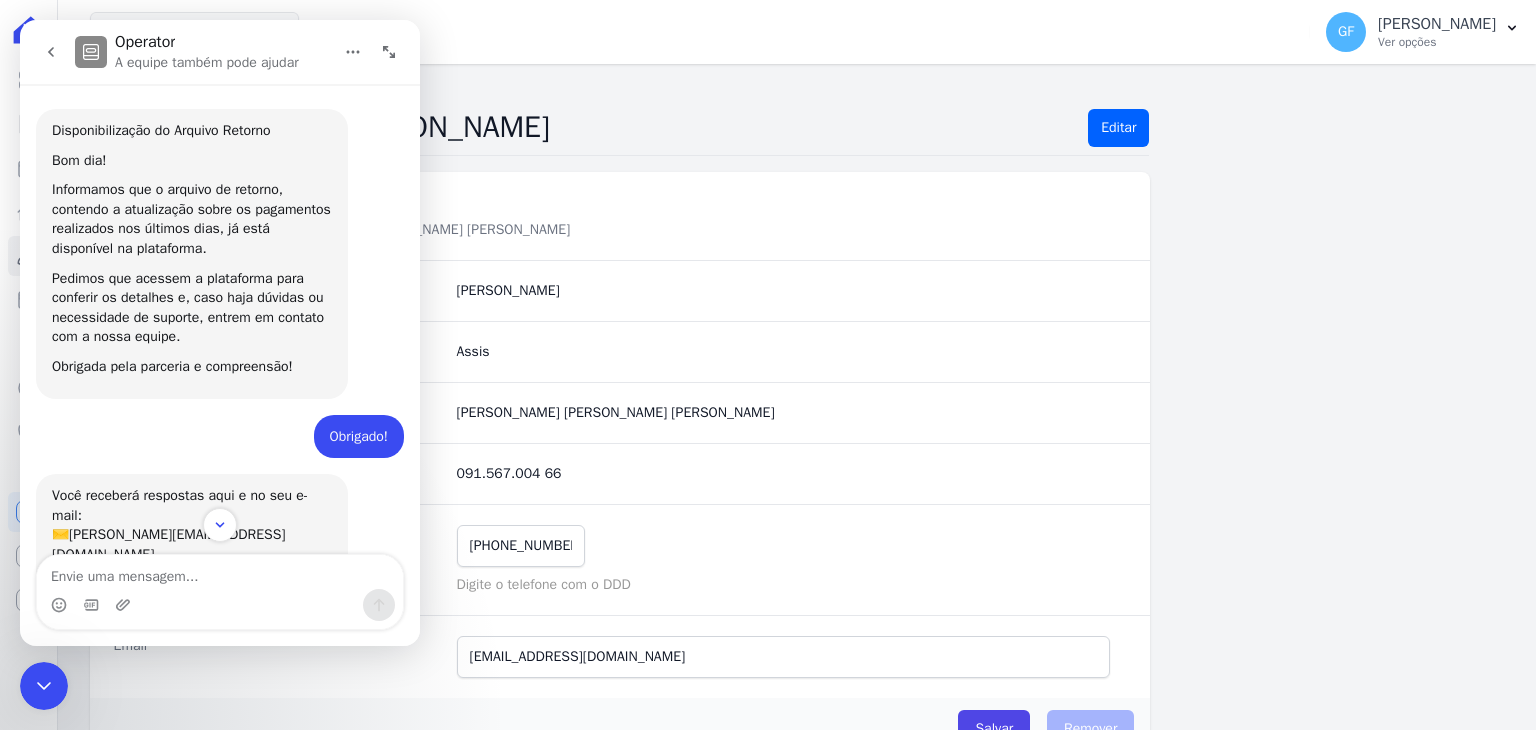 scroll, scrollTop: 7750, scrollLeft: 0, axis: vertical 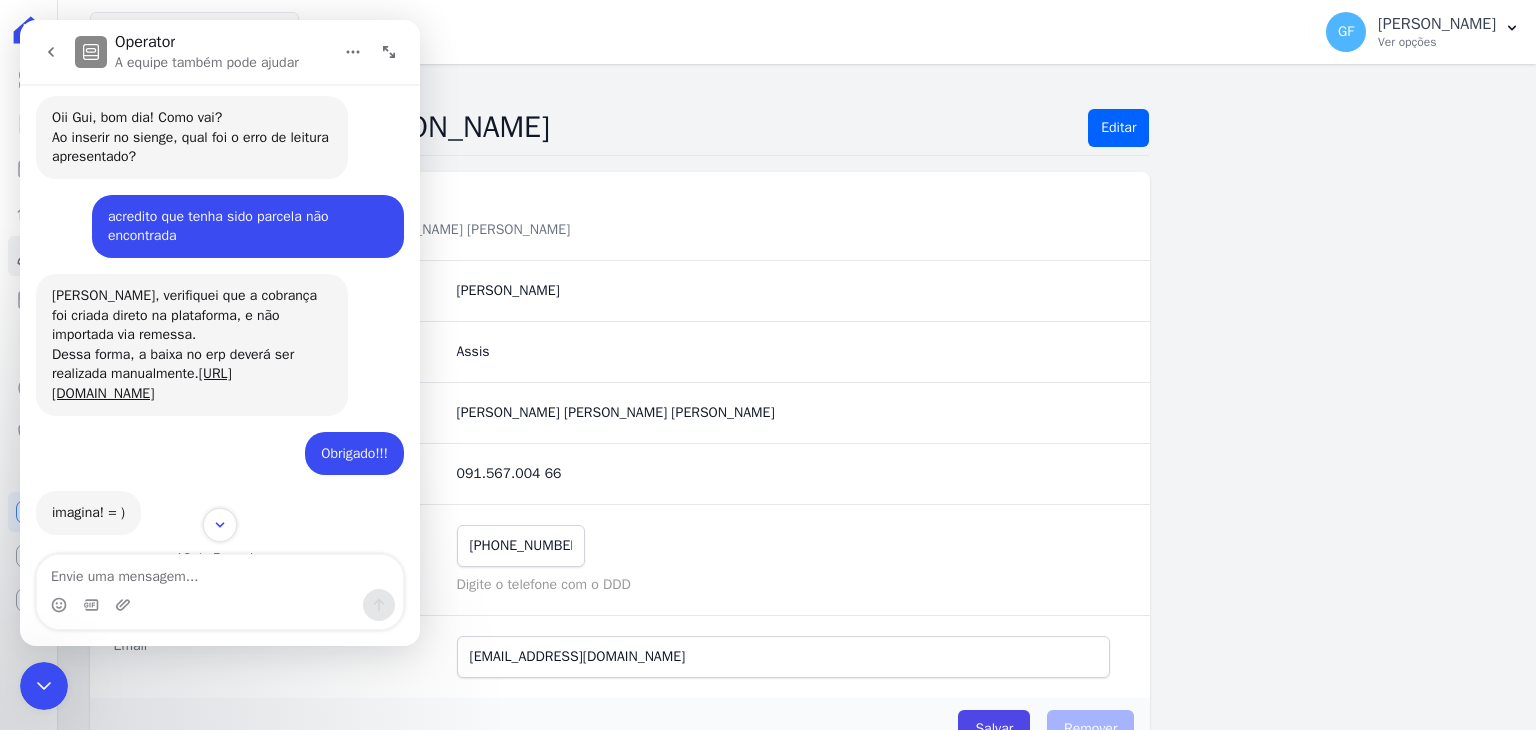 click 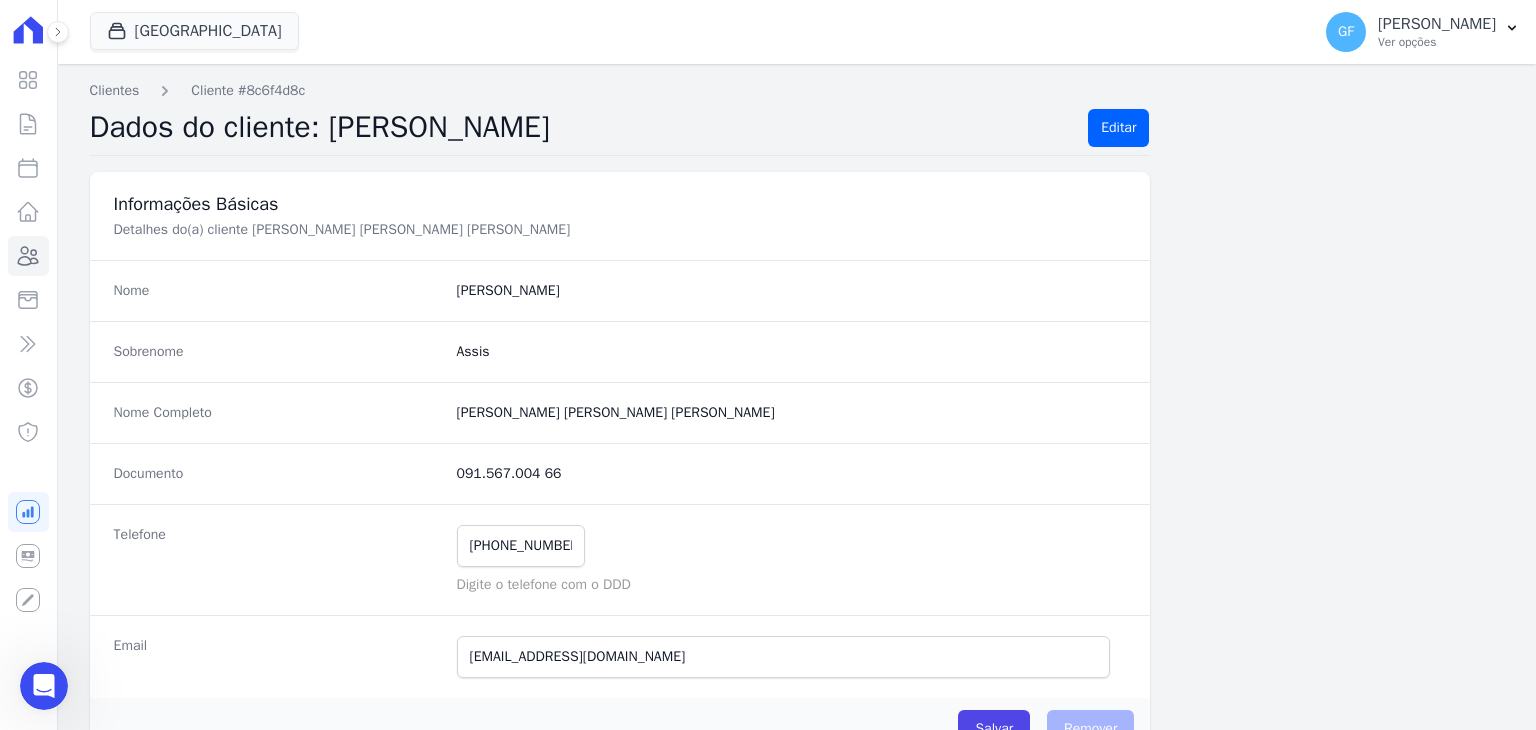 scroll, scrollTop: 15483, scrollLeft: 0, axis: vertical 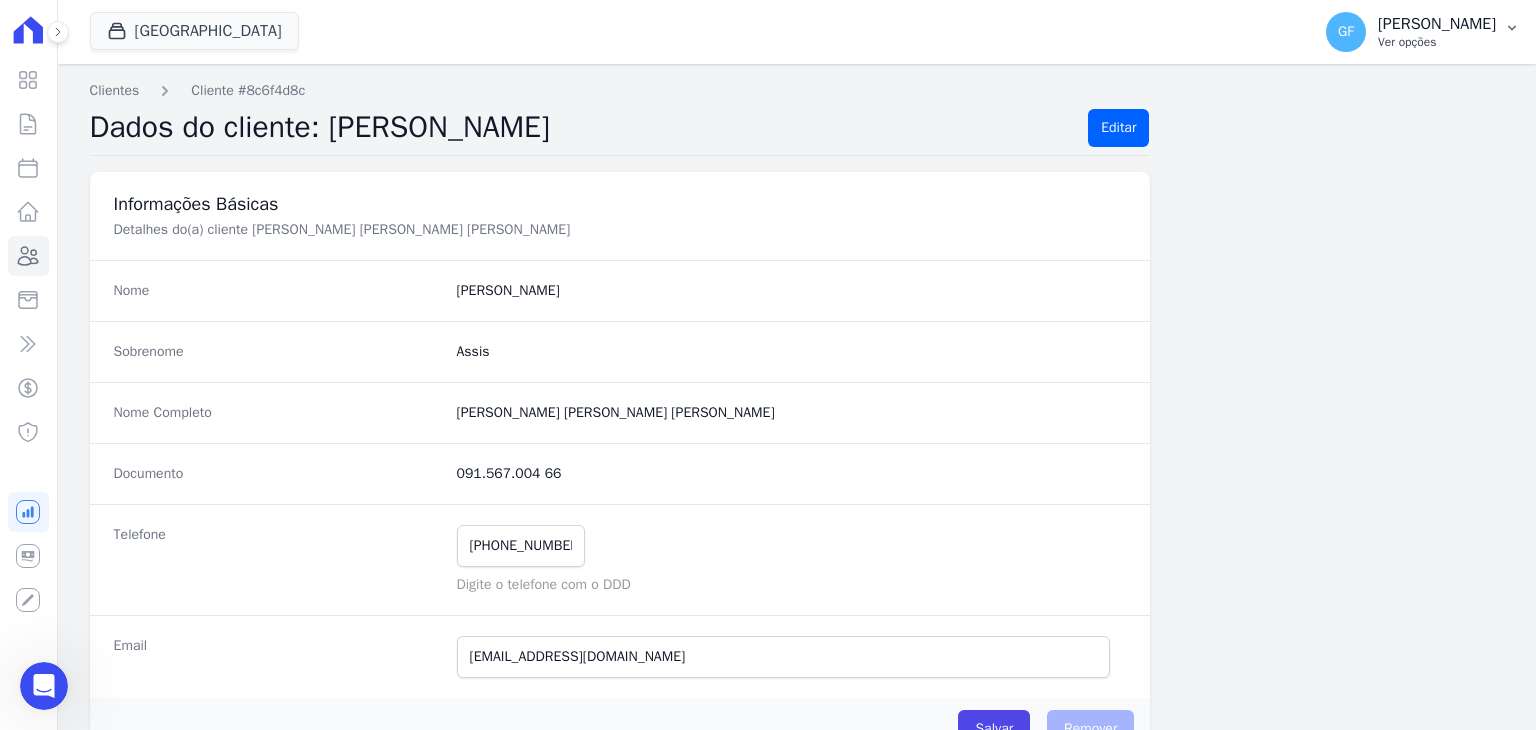 click on "Ver opções" at bounding box center (1437, 42) 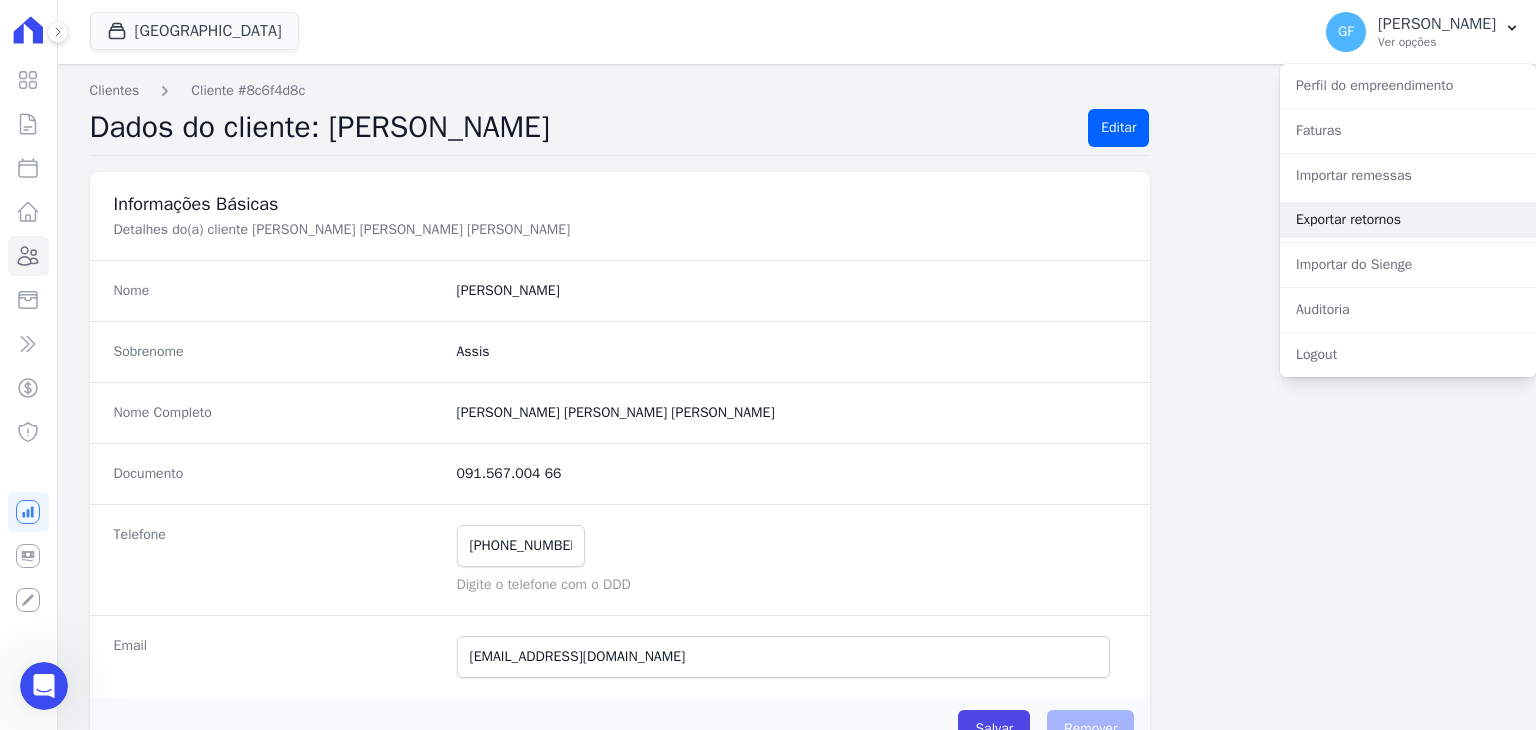 click on "Exportar retornos" at bounding box center (1408, 220) 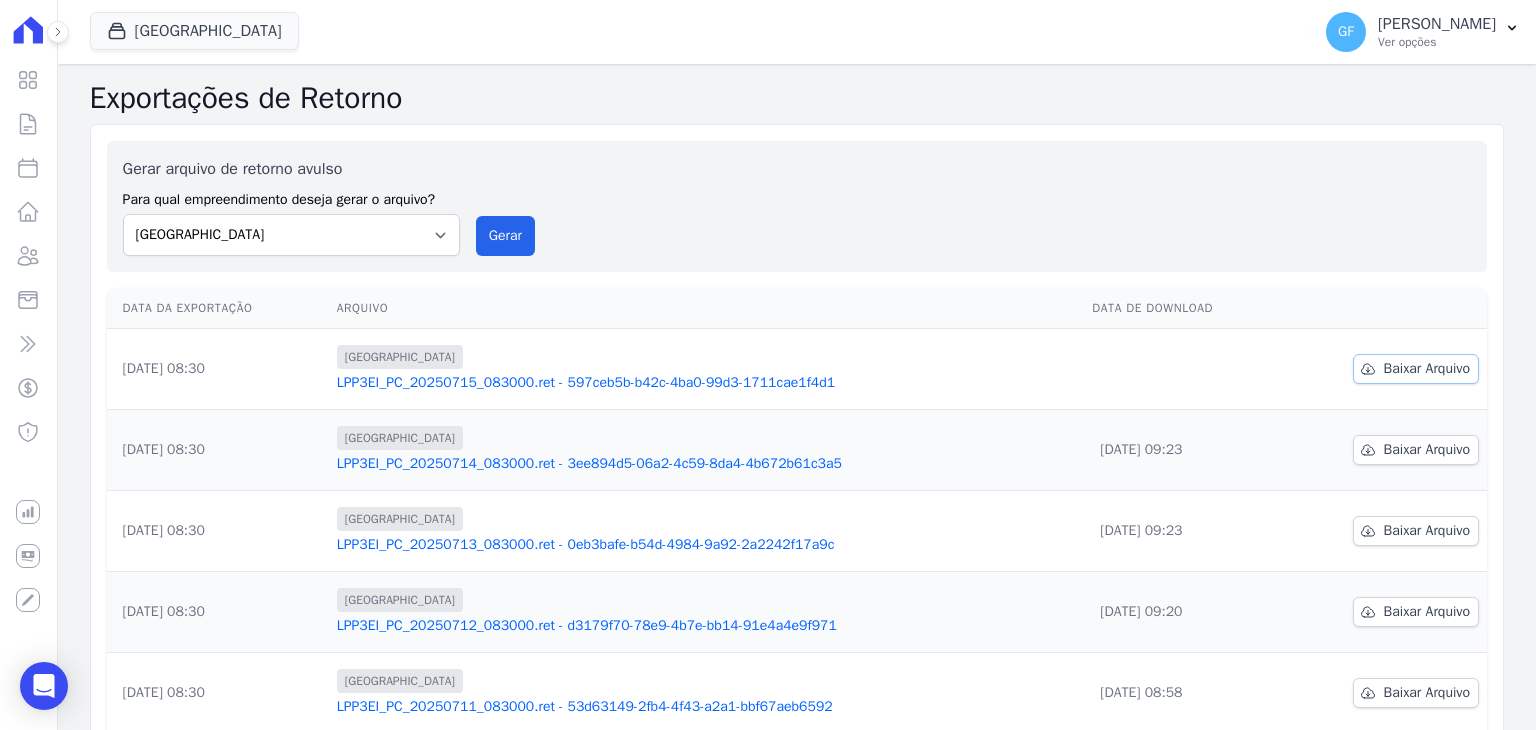 click on "Baixar Arquivo" at bounding box center [1416, 369] 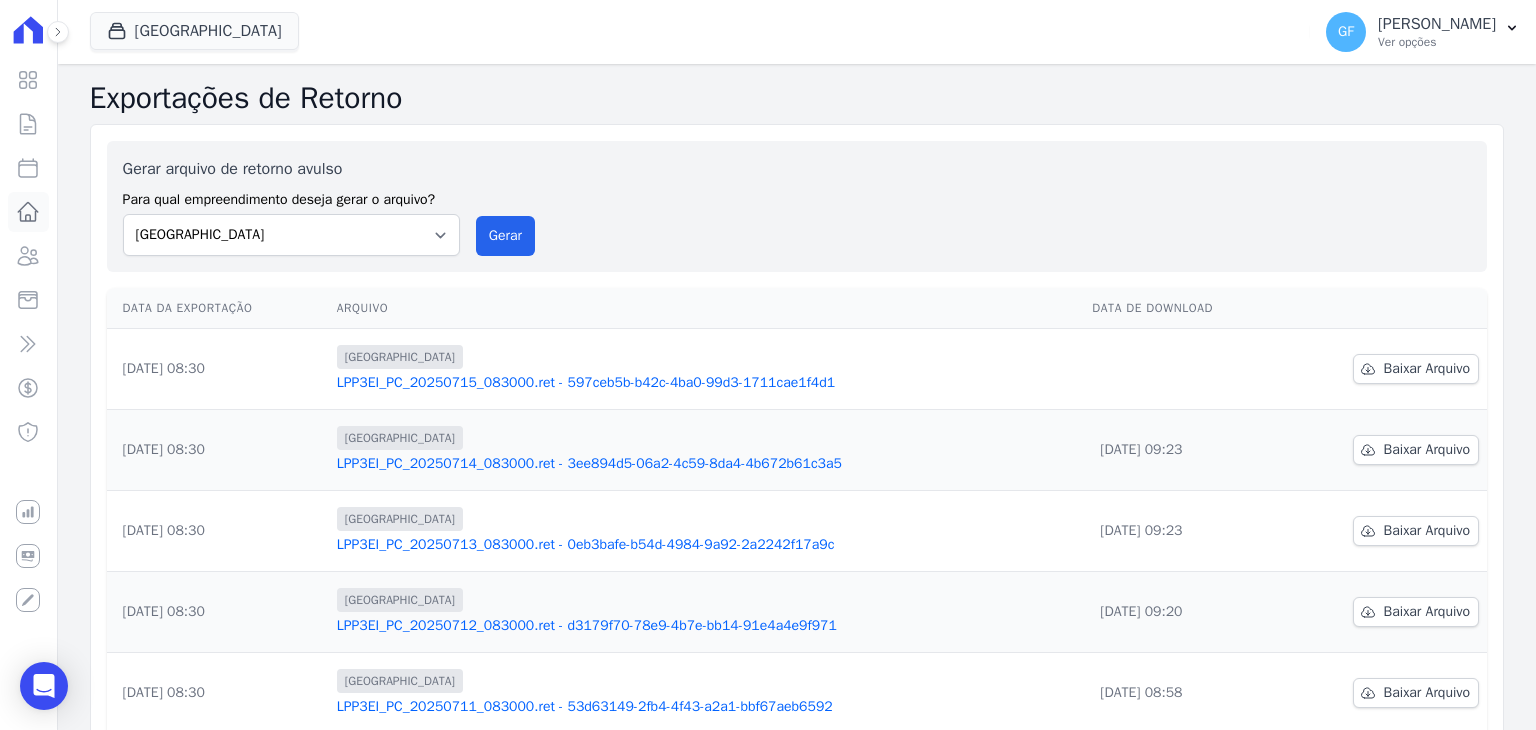 click on "Lotes" at bounding box center [28, 212] 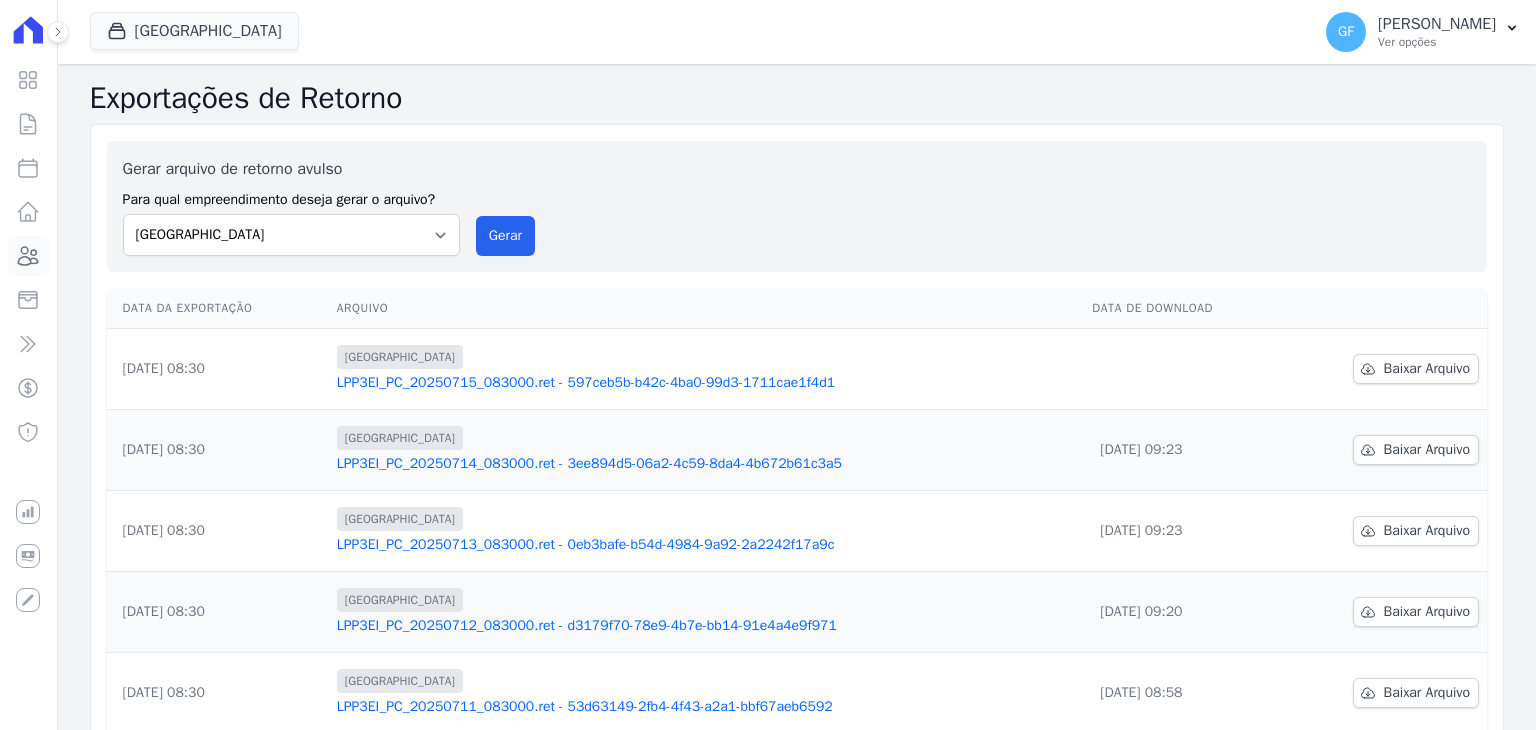 click 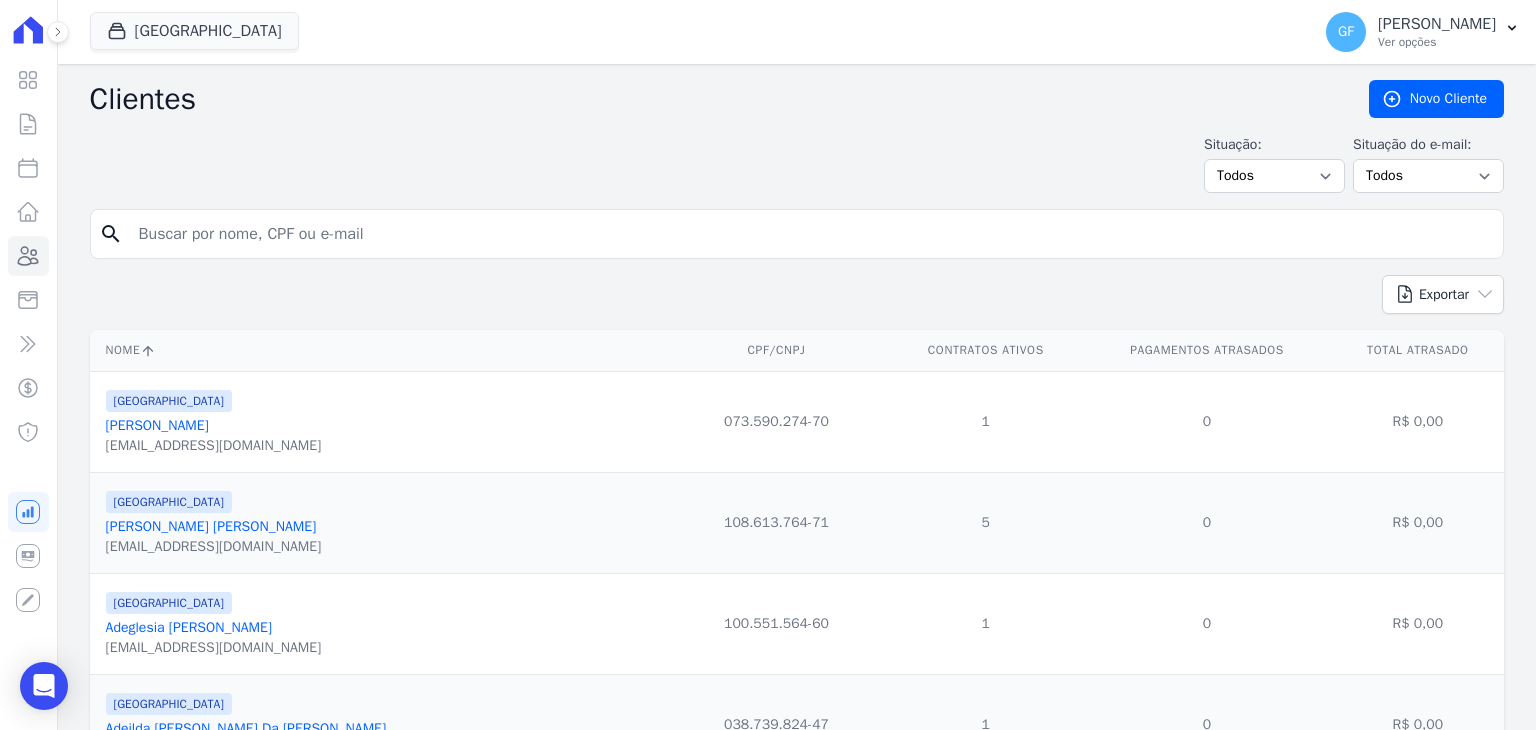 click at bounding box center (811, 234) 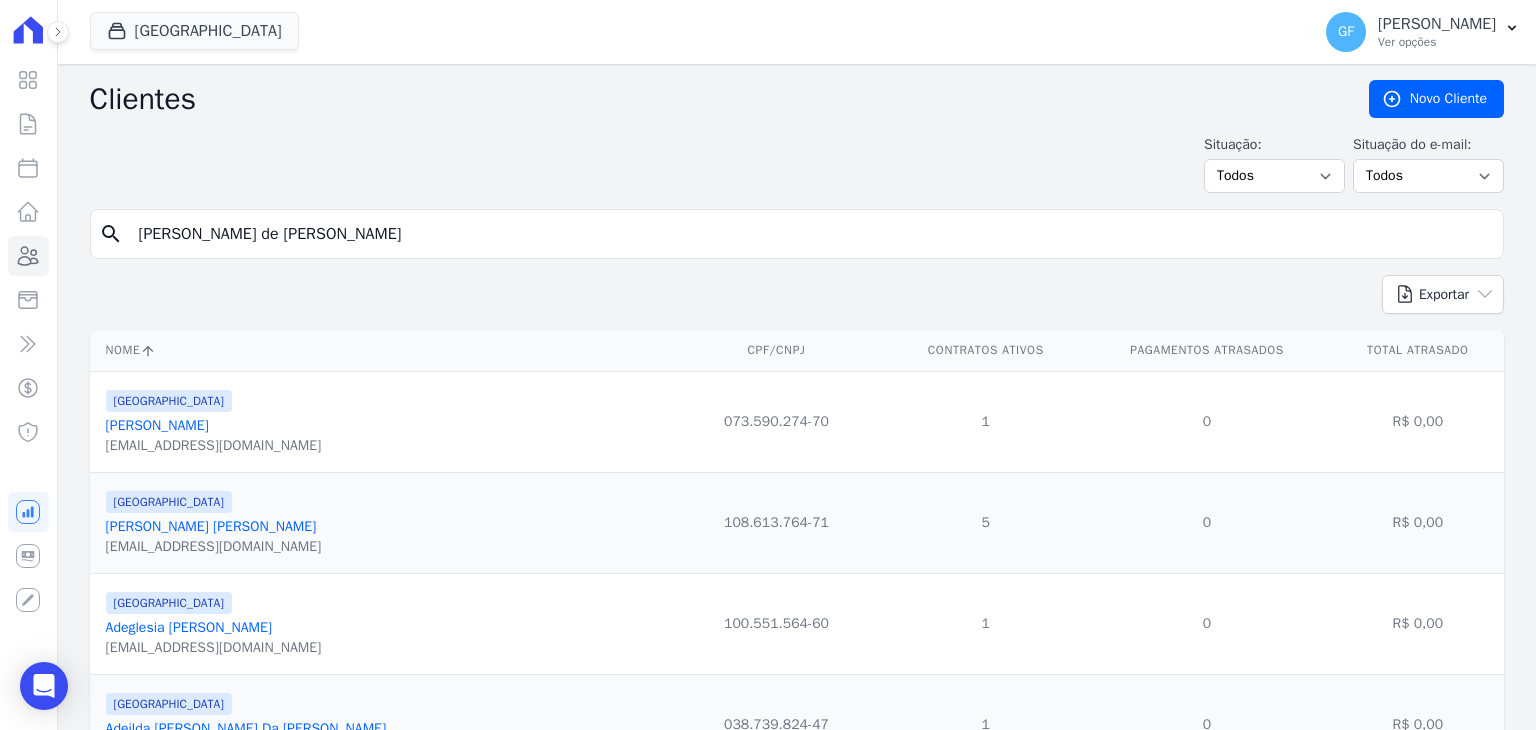 type on "Anderson de Santana Ferreira" 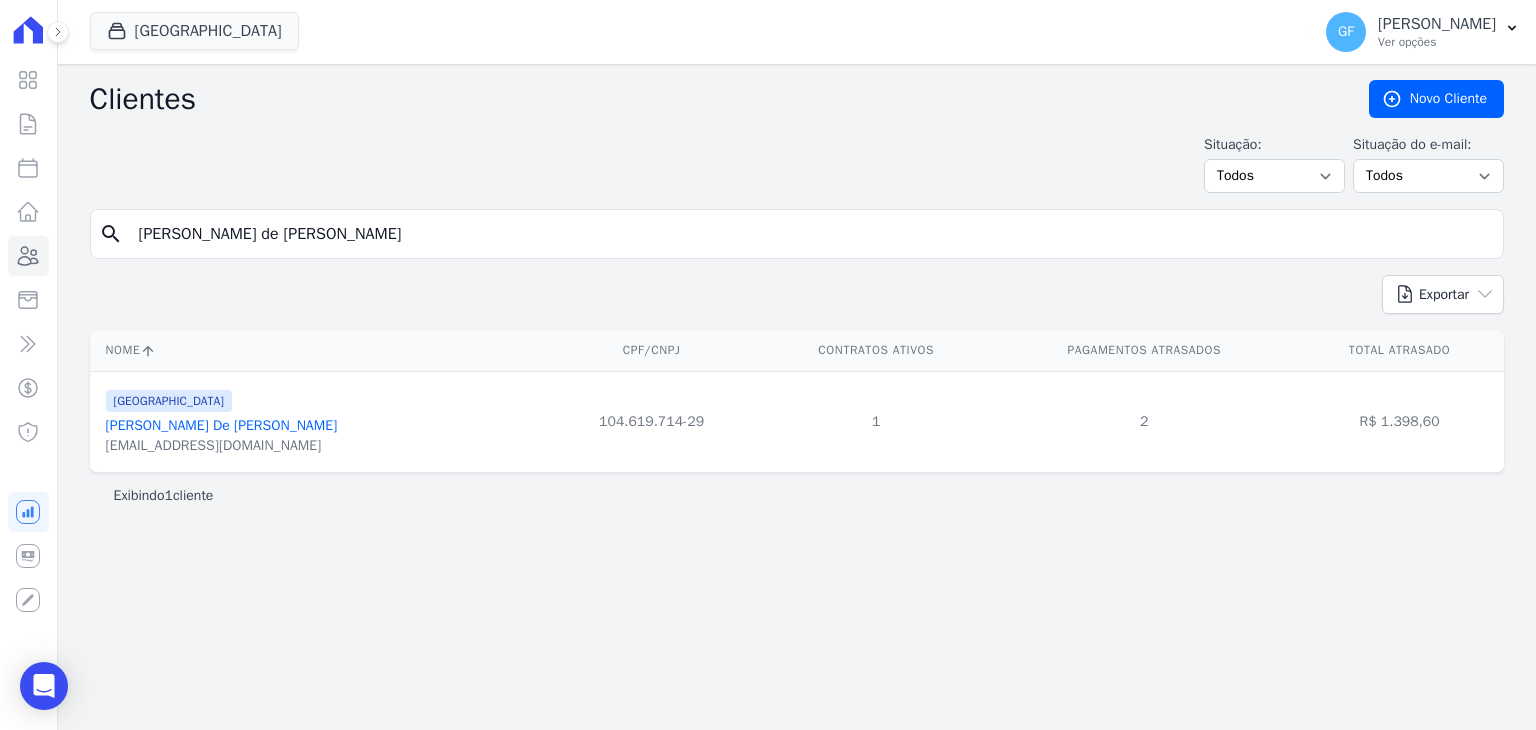 click on "Anderson De Santana Ferreira" at bounding box center (222, 425) 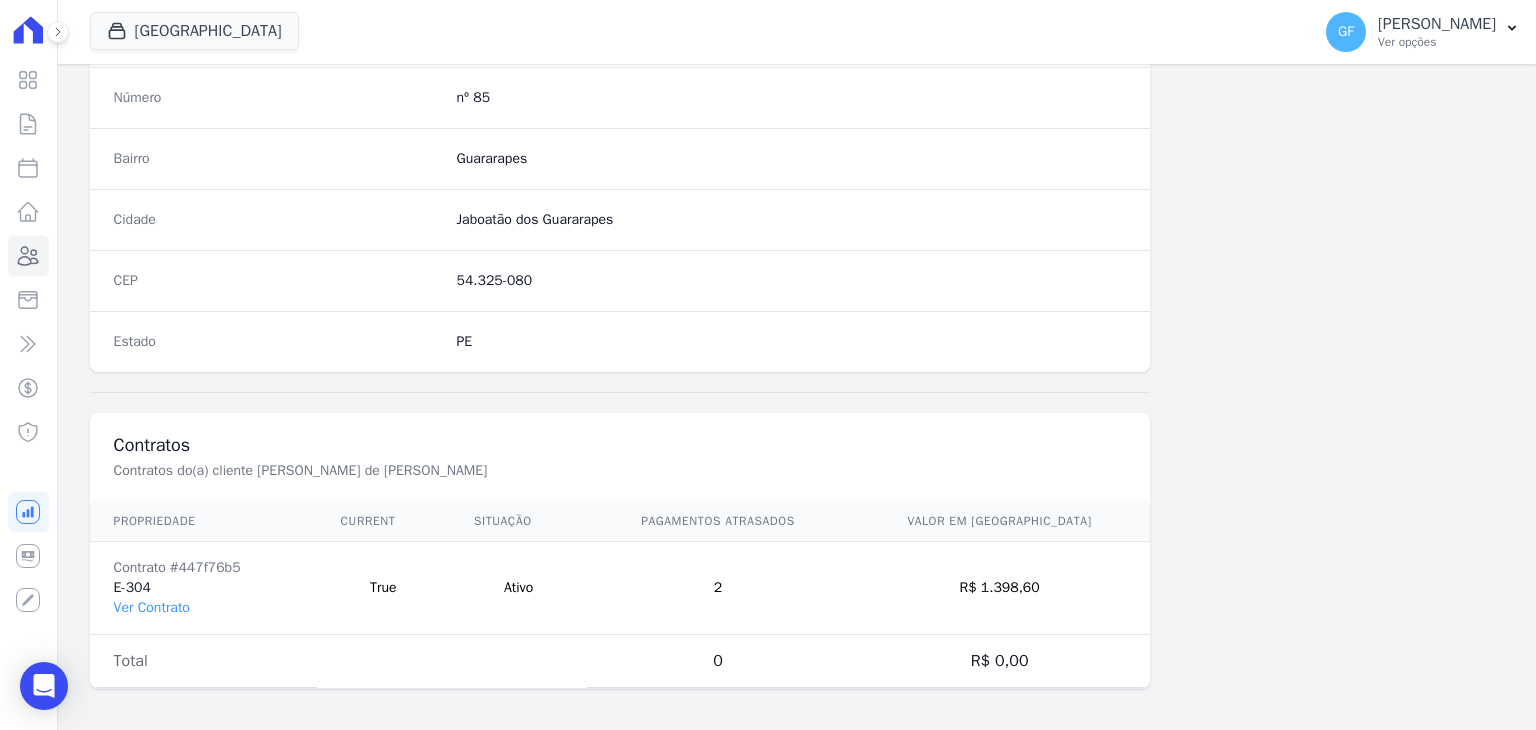 scroll, scrollTop: 1135, scrollLeft: 0, axis: vertical 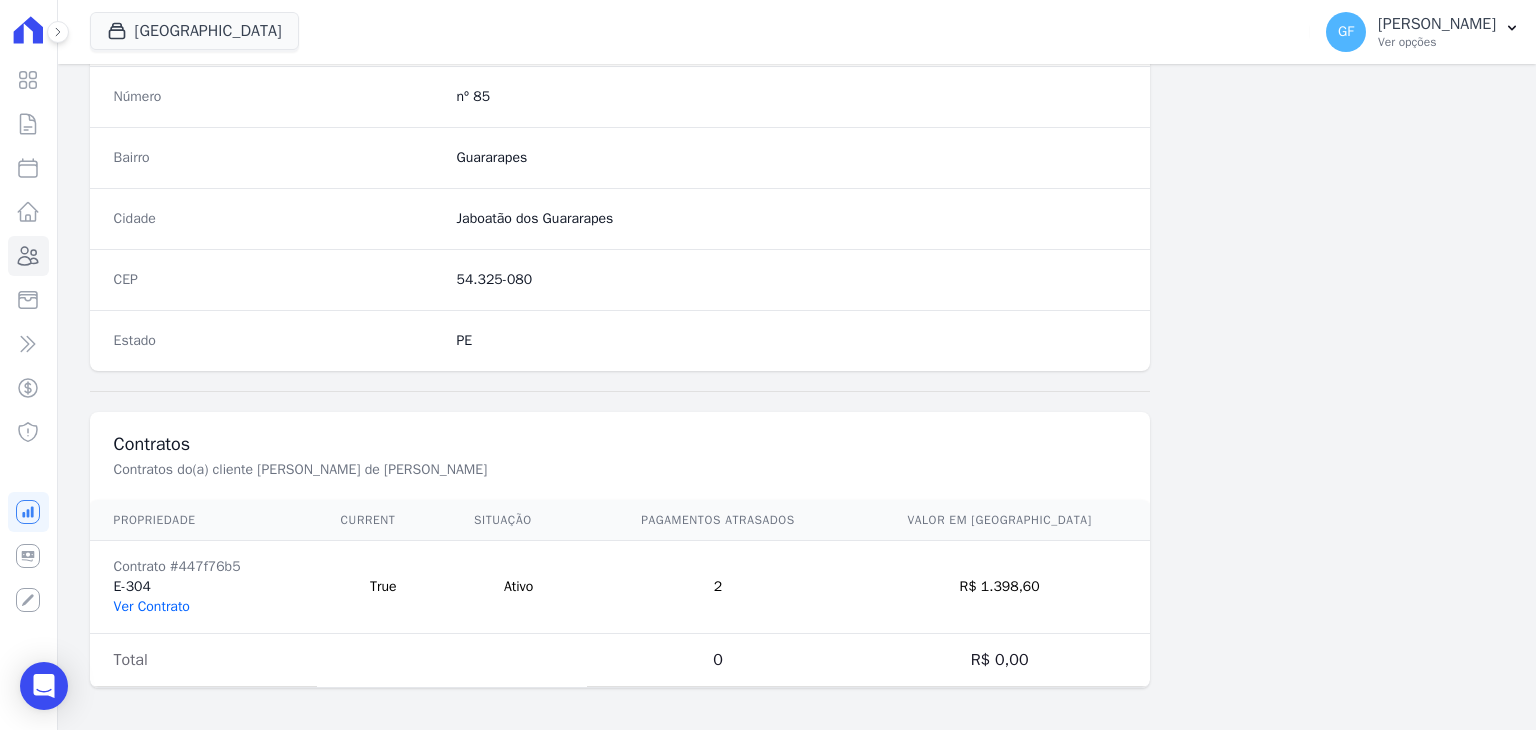 click on "Ver Contrato" at bounding box center [152, 606] 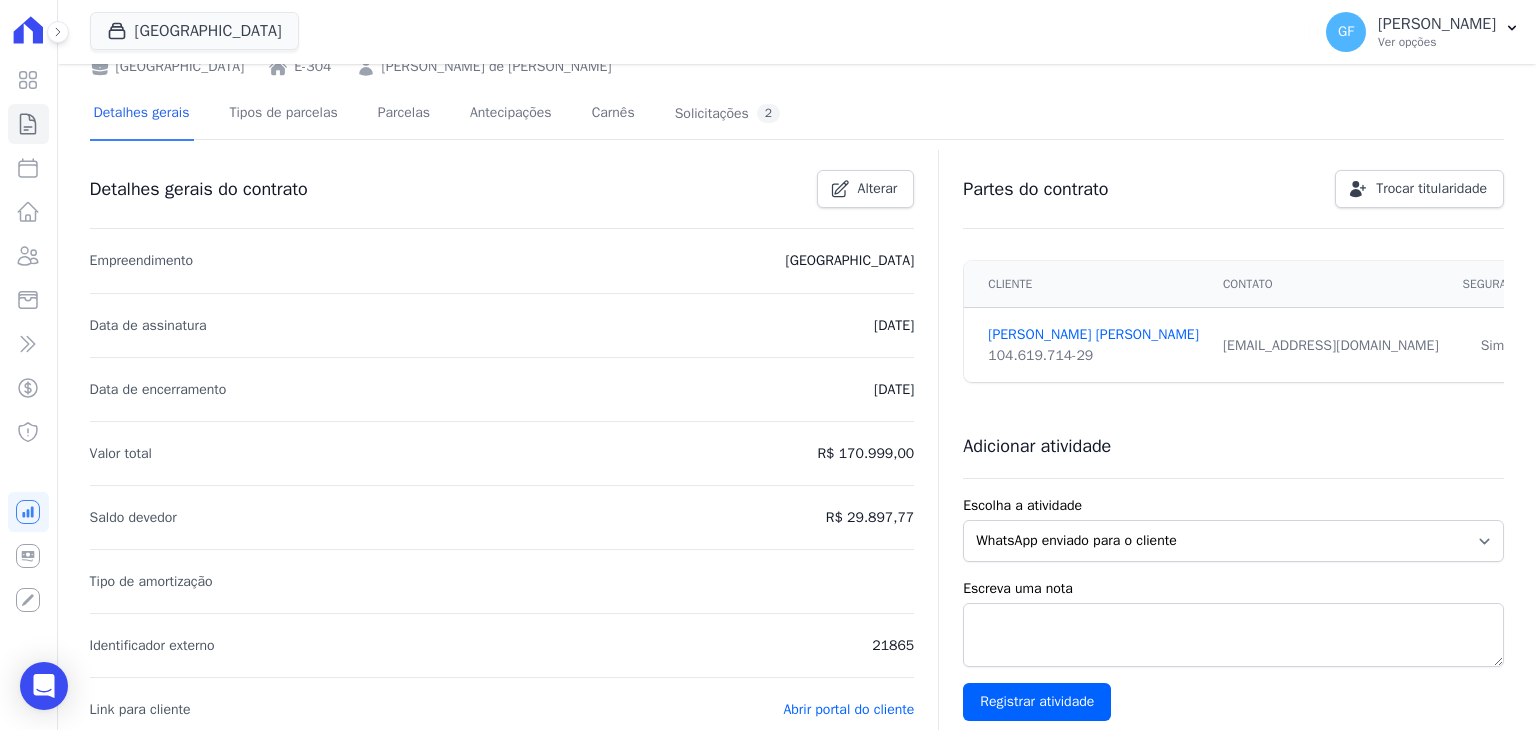 scroll, scrollTop: 0, scrollLeft: 0, axis: both 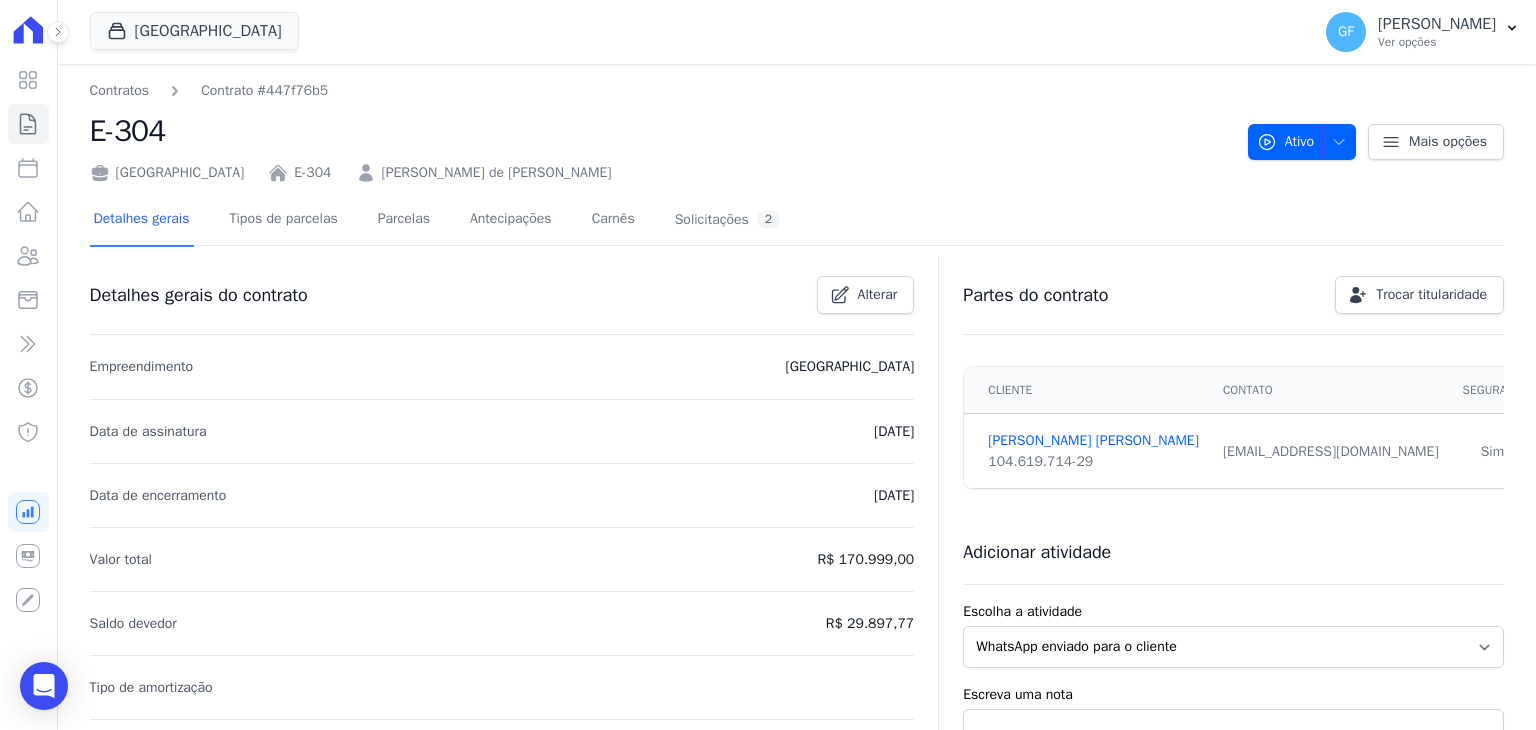 click on "Detalhes gerais
Tipos de parcelas
Parcelas
Antecipações
Carnês
Solicitações
2" at bounding box center (437, 220) 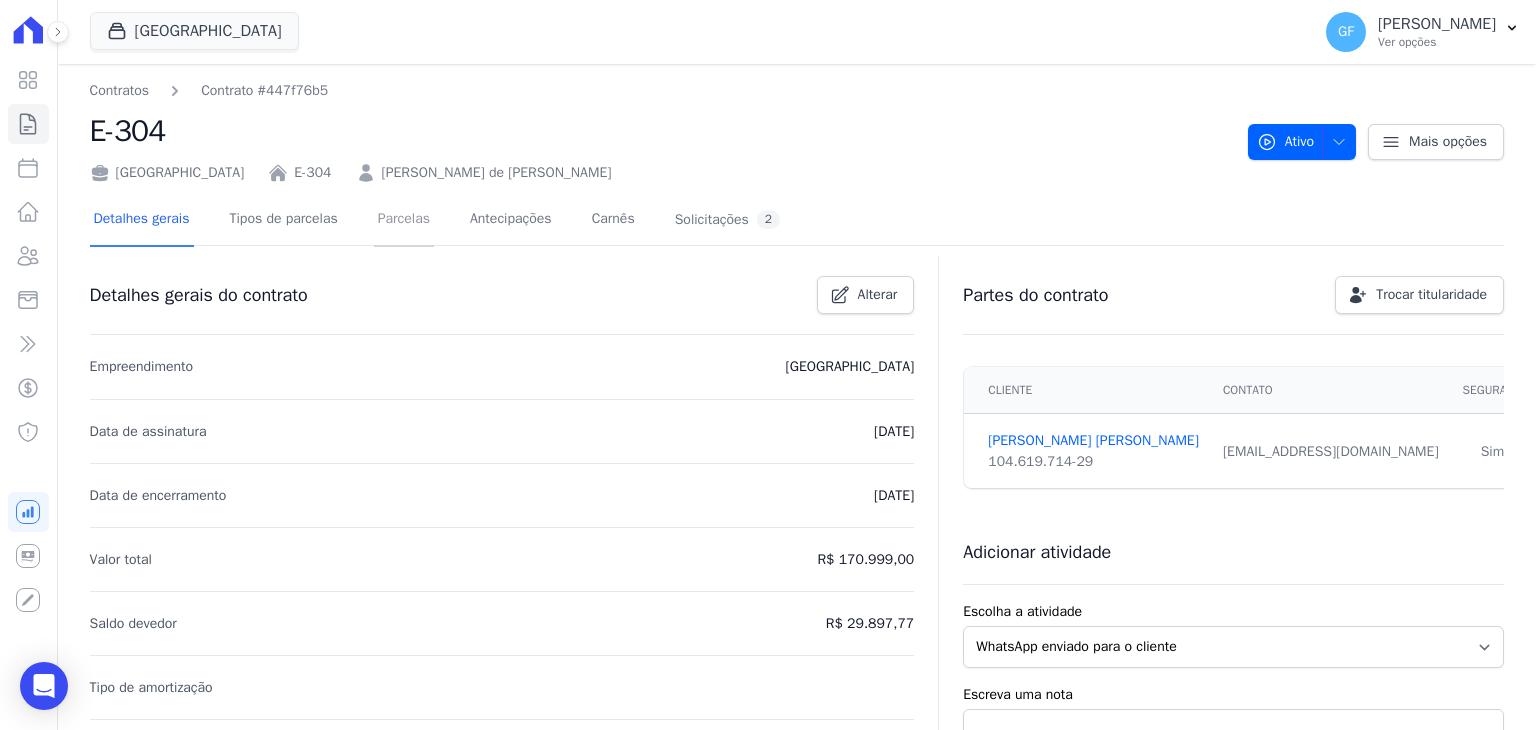 click on "Parcelas" at bounding box center [404, 220] 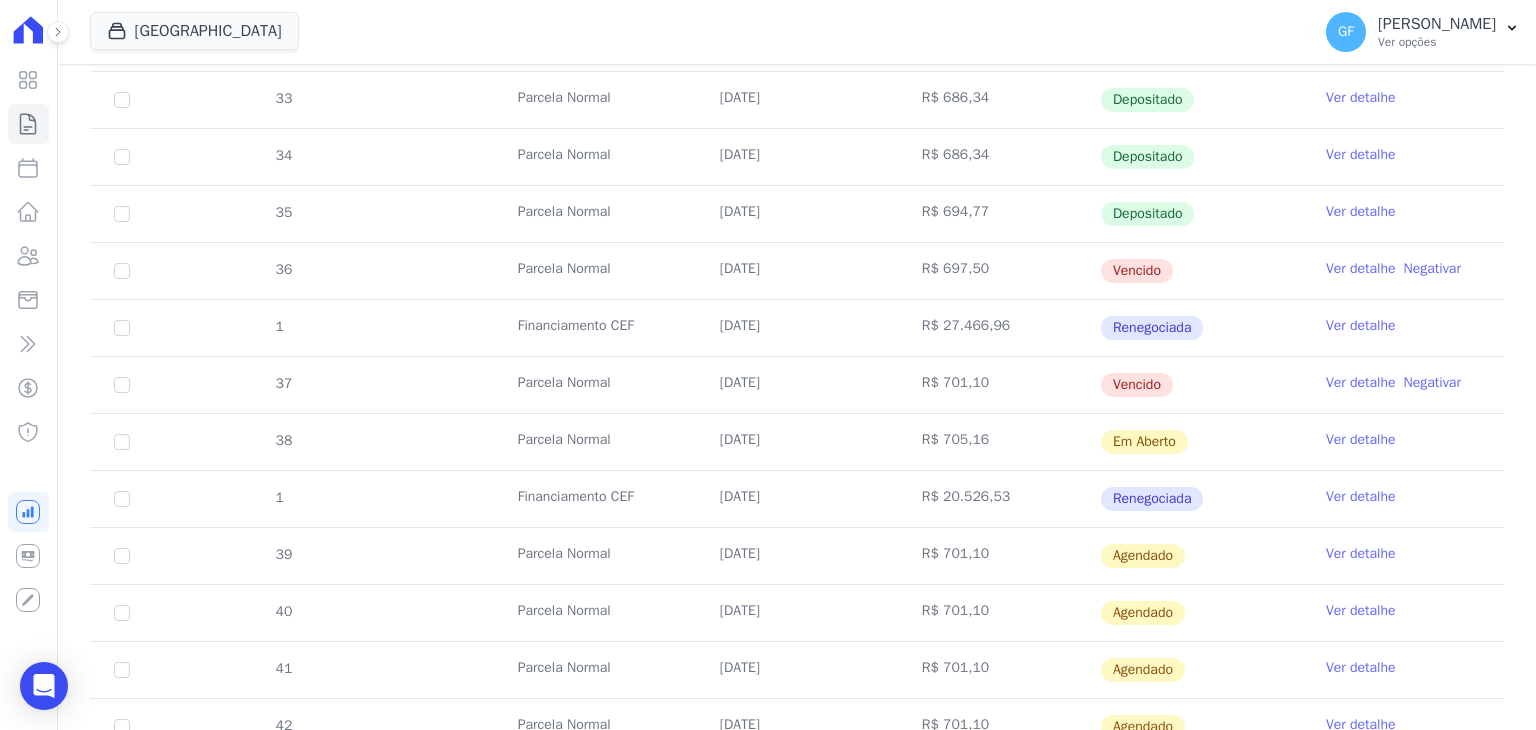 scroll, scrollTop: 600, scrollLeft: 0, axis: vertical 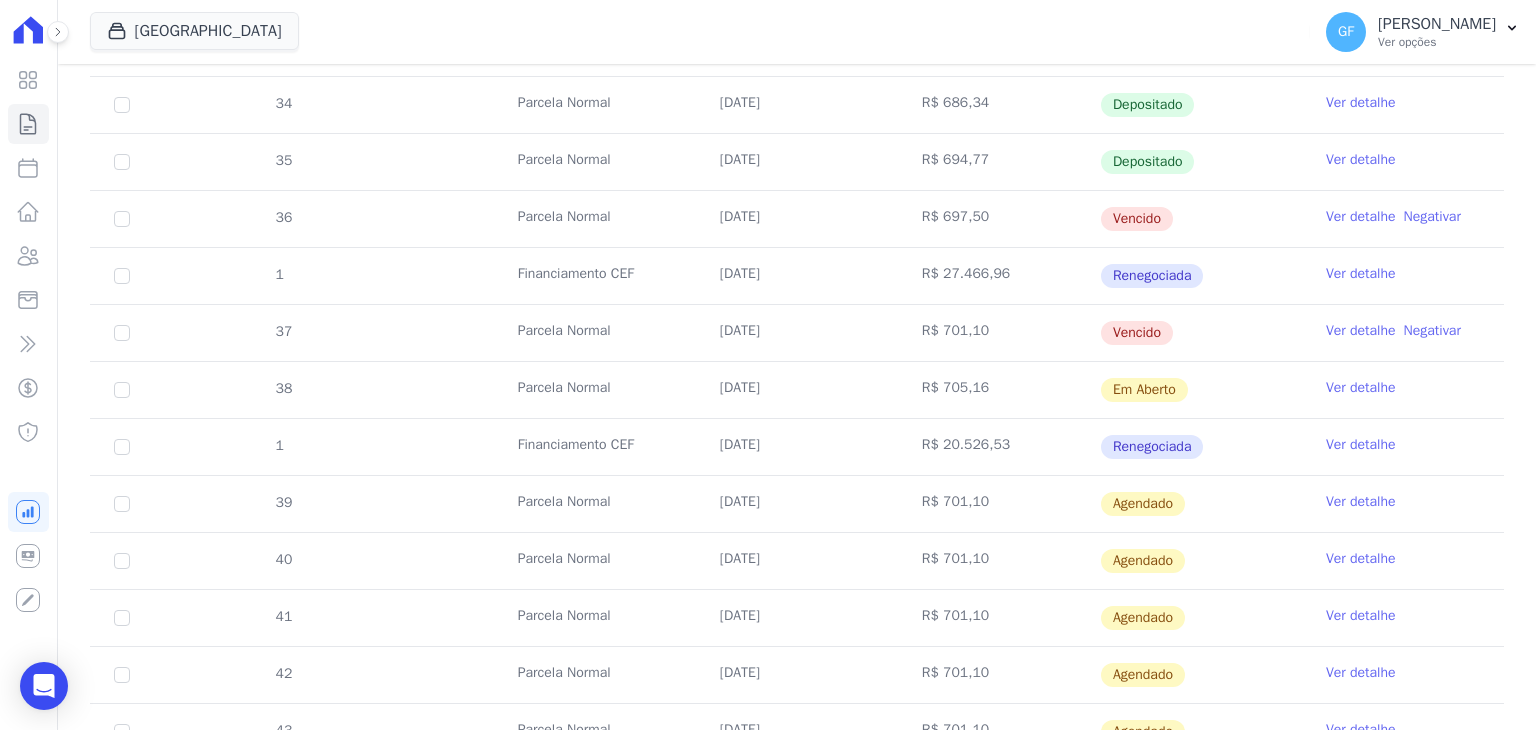 click on "Ver detalhe" at bounding box center (1361, 217) 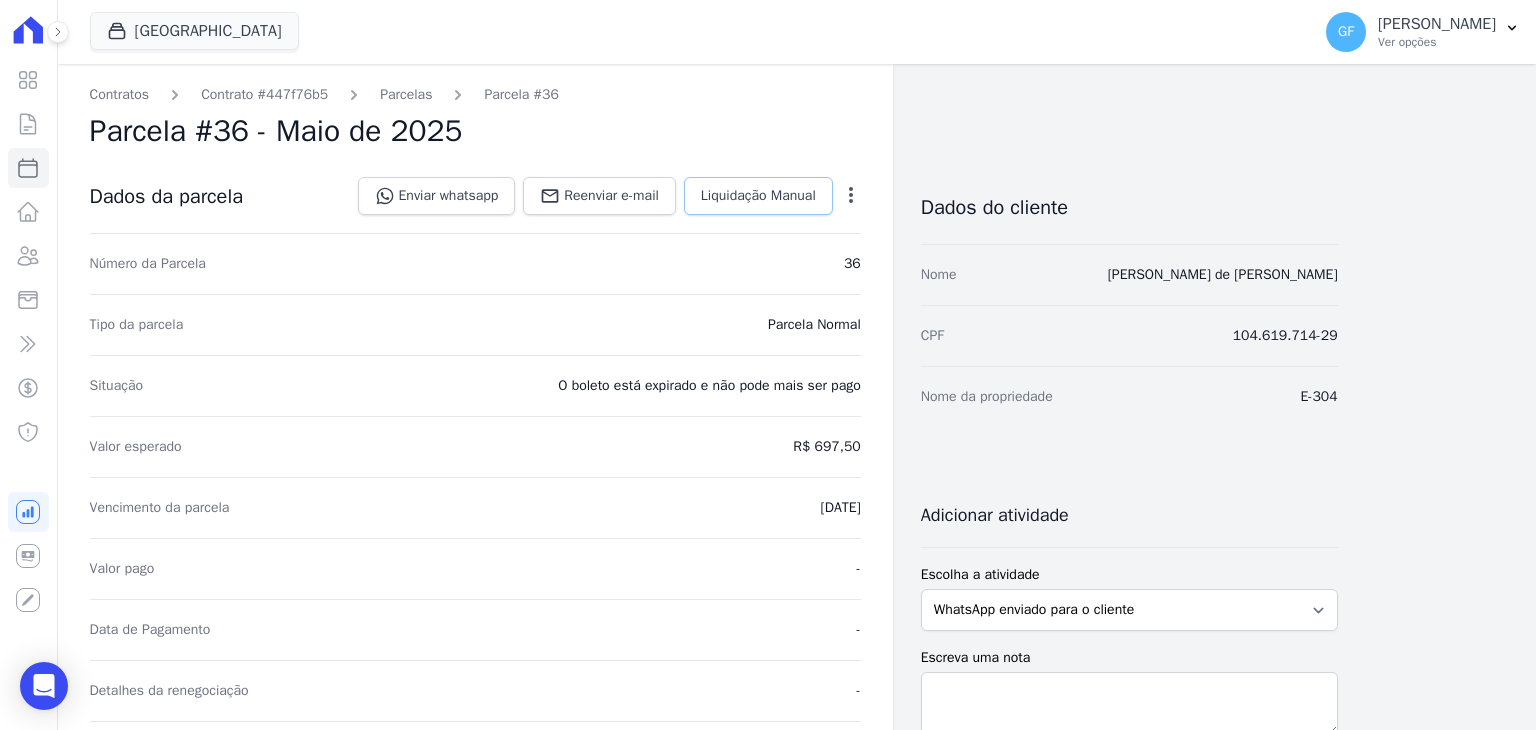 click on "Liquidação Manual" at bounding box center [758, 196] 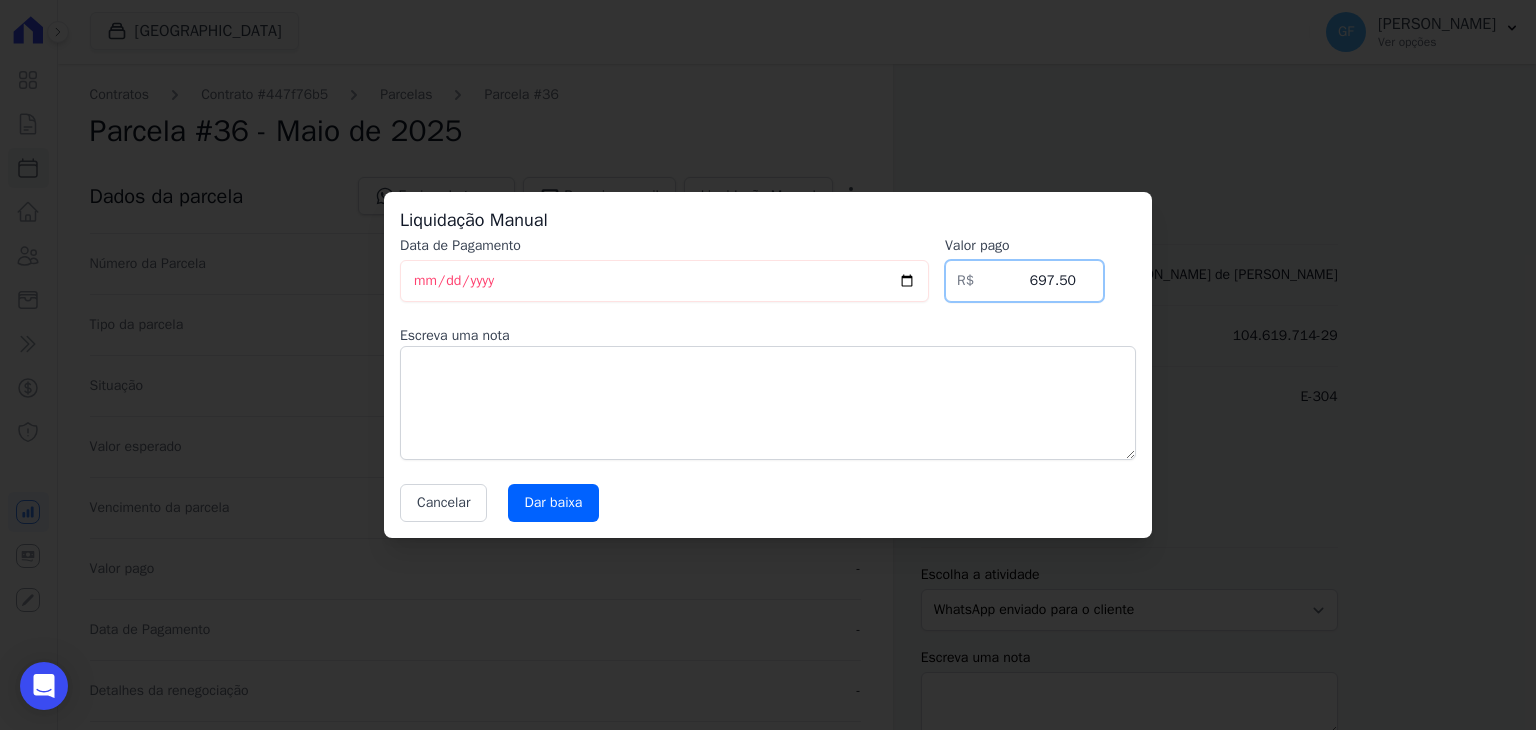 drag, startPoint x: 1012, startPoint y: 288, endPoint x: 1105, endPoint y: 284, distance: 93.08598 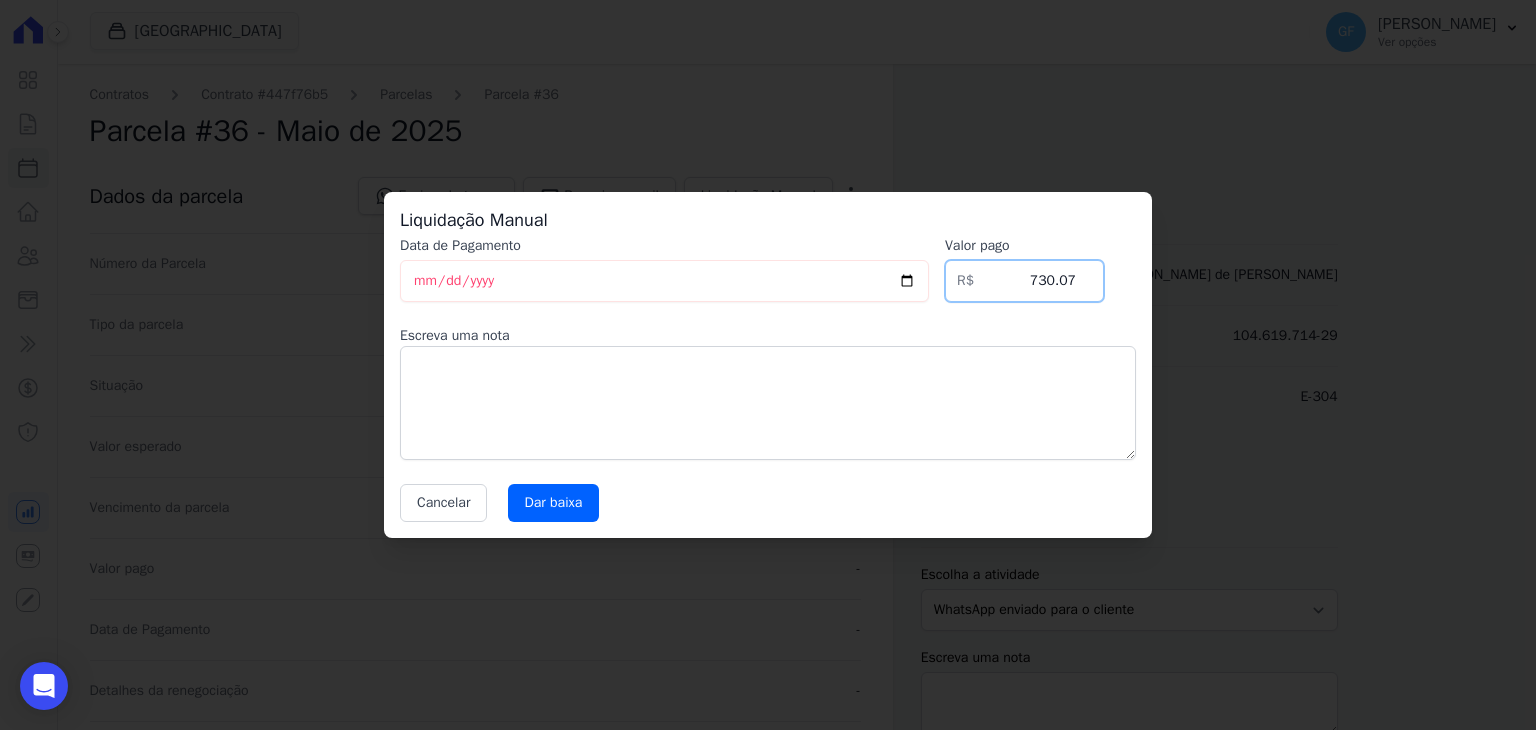 type on "730.07" 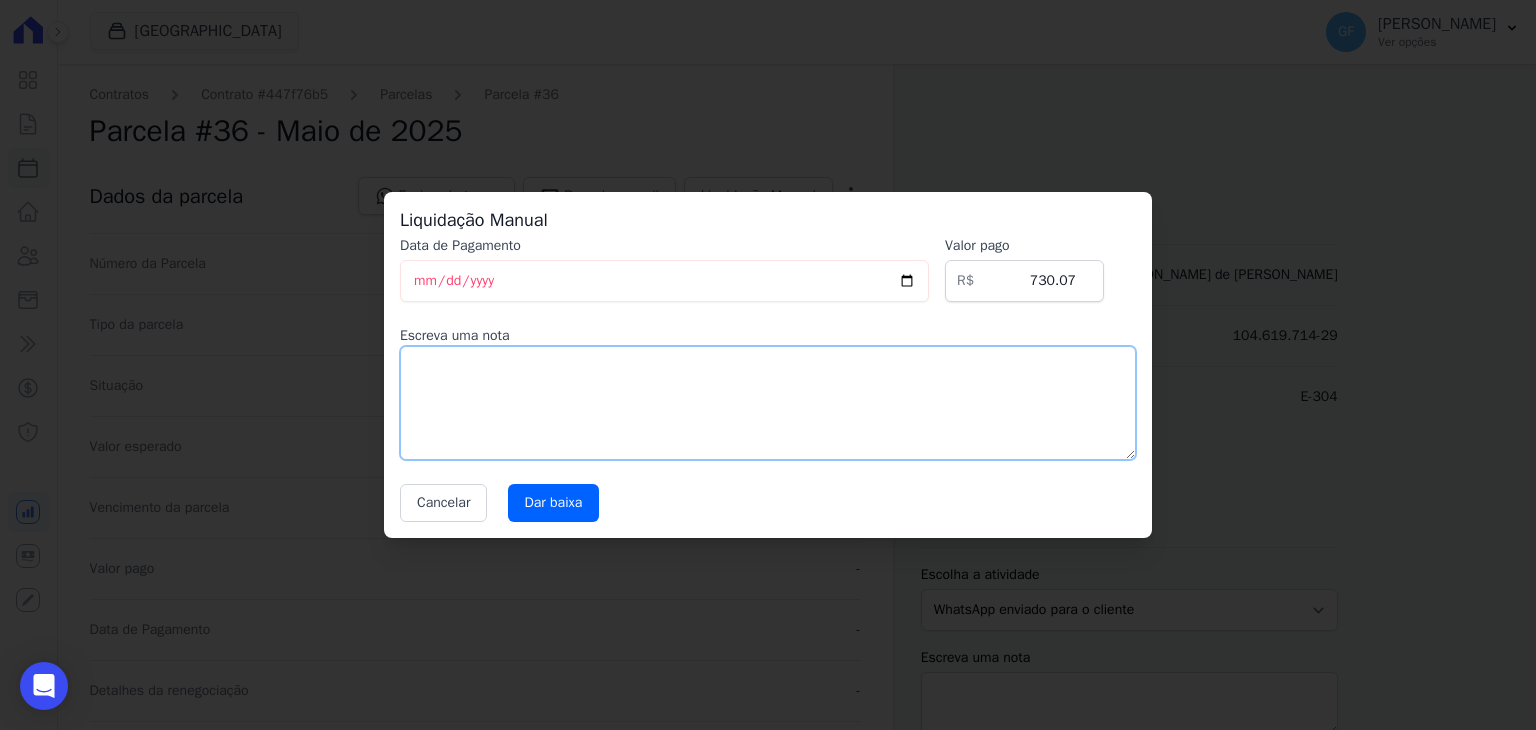 click at bounding box center [768, 403] 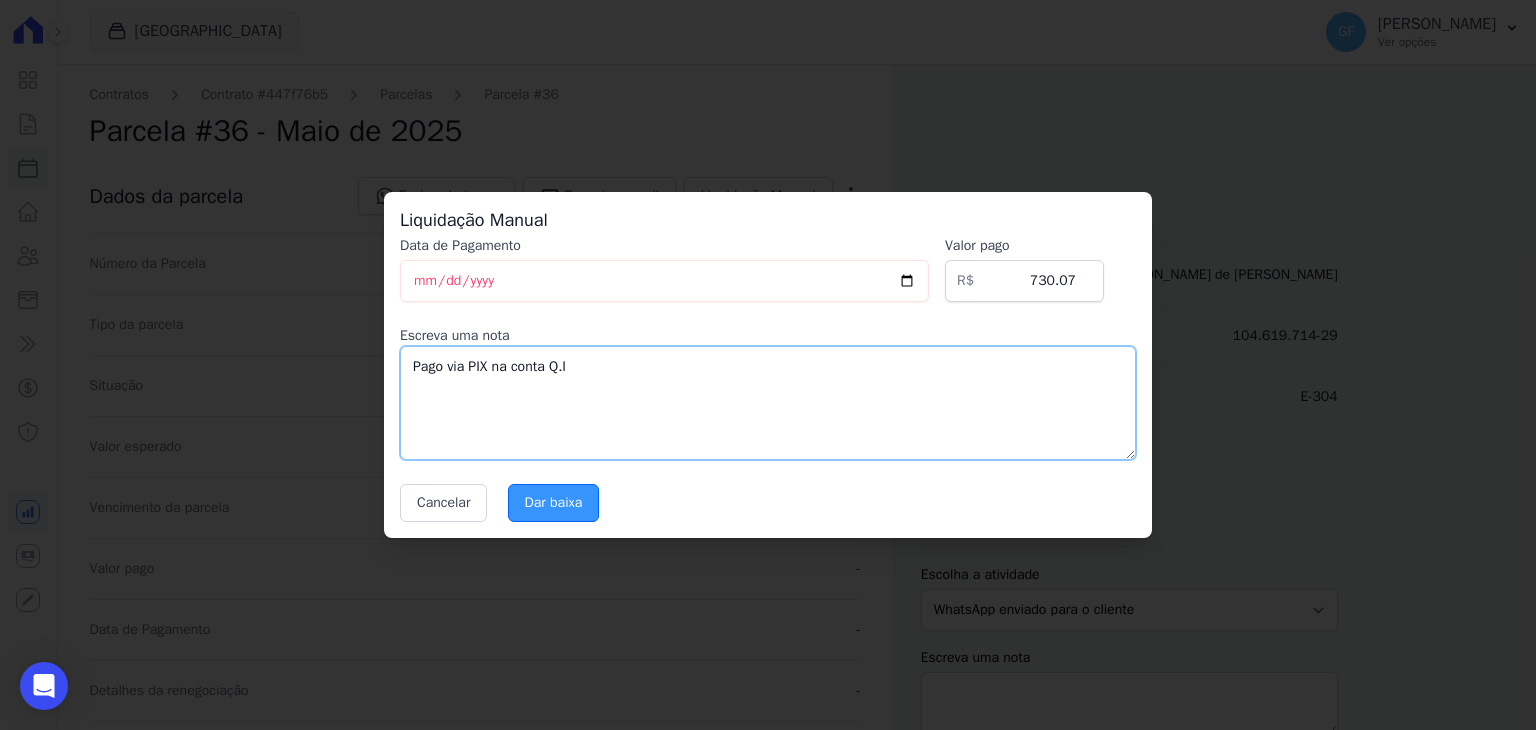 type on "Pago via PIX na conta Q.I" 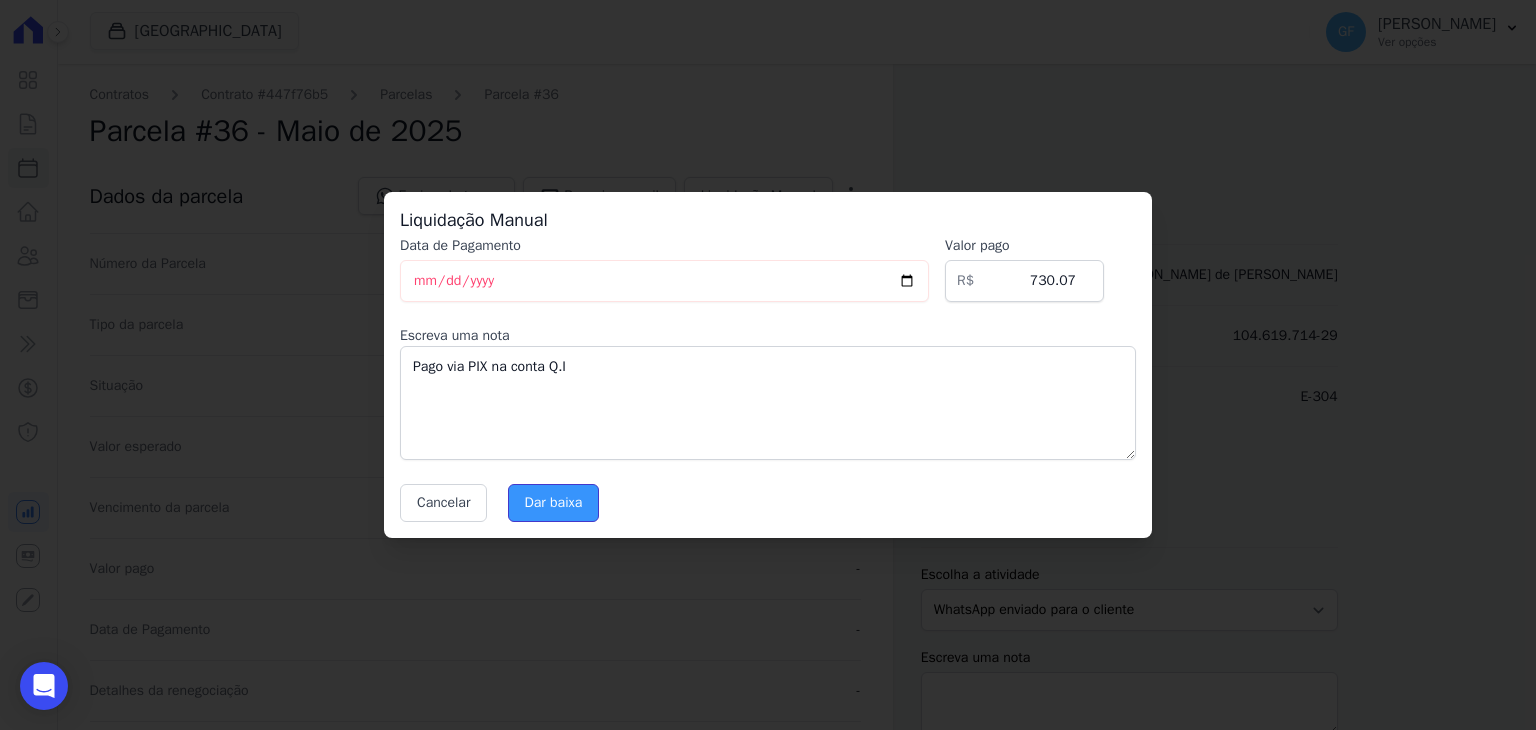 click on "Dar baixa" at bounding box center (554, 503) 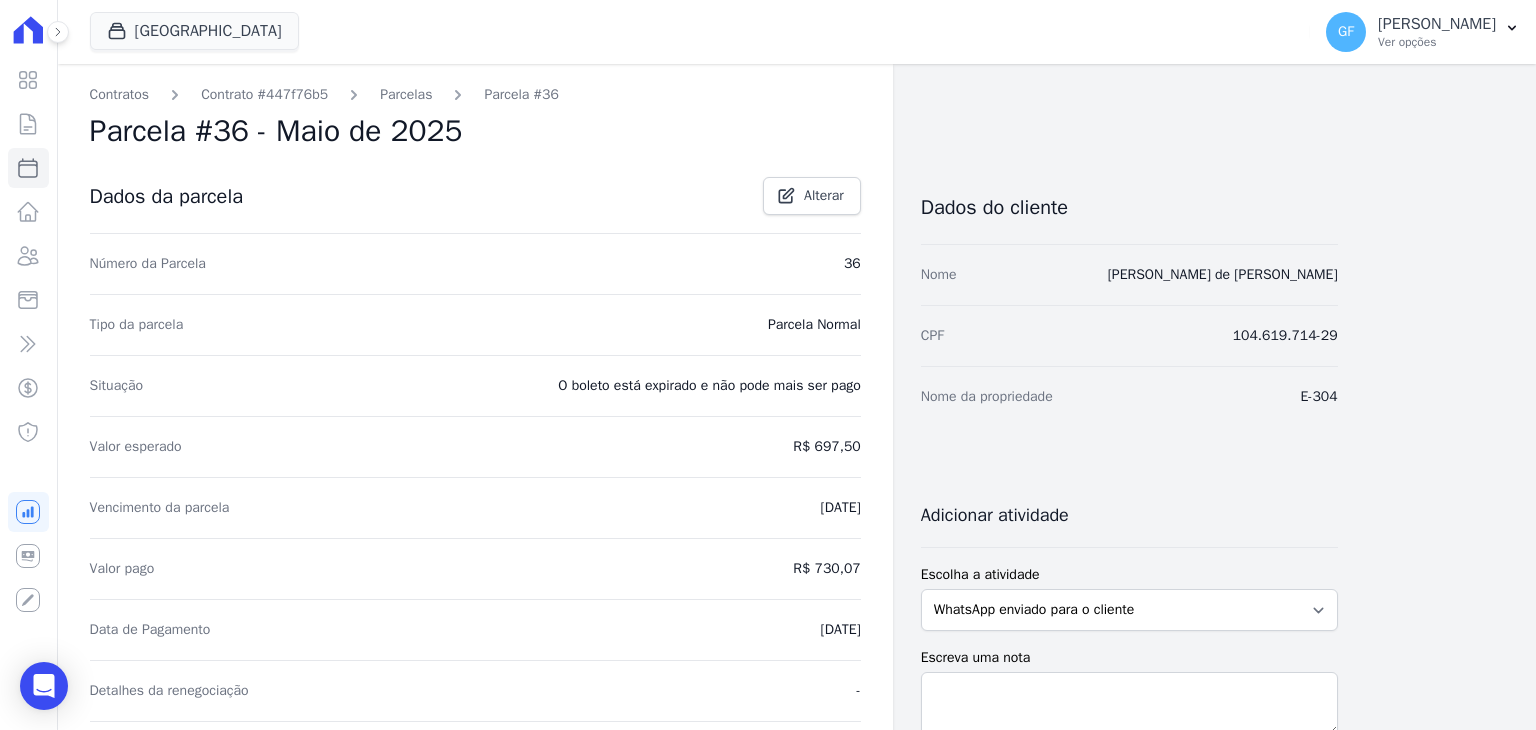 click on "Parcelas" at bounding box center (406, 94) 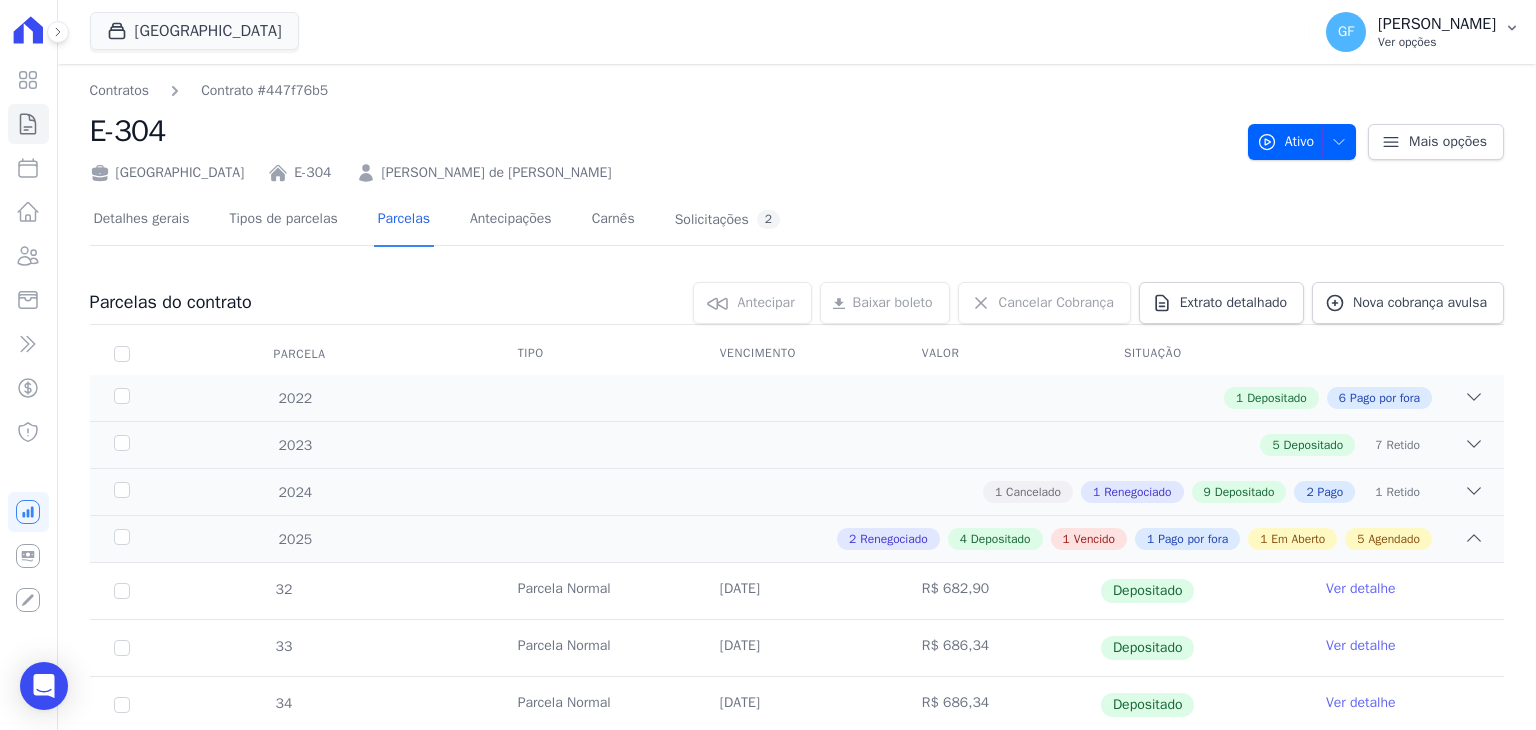 click on "GF
Guilherme Farias
Ver opções" at bounding box center (1411, 32) 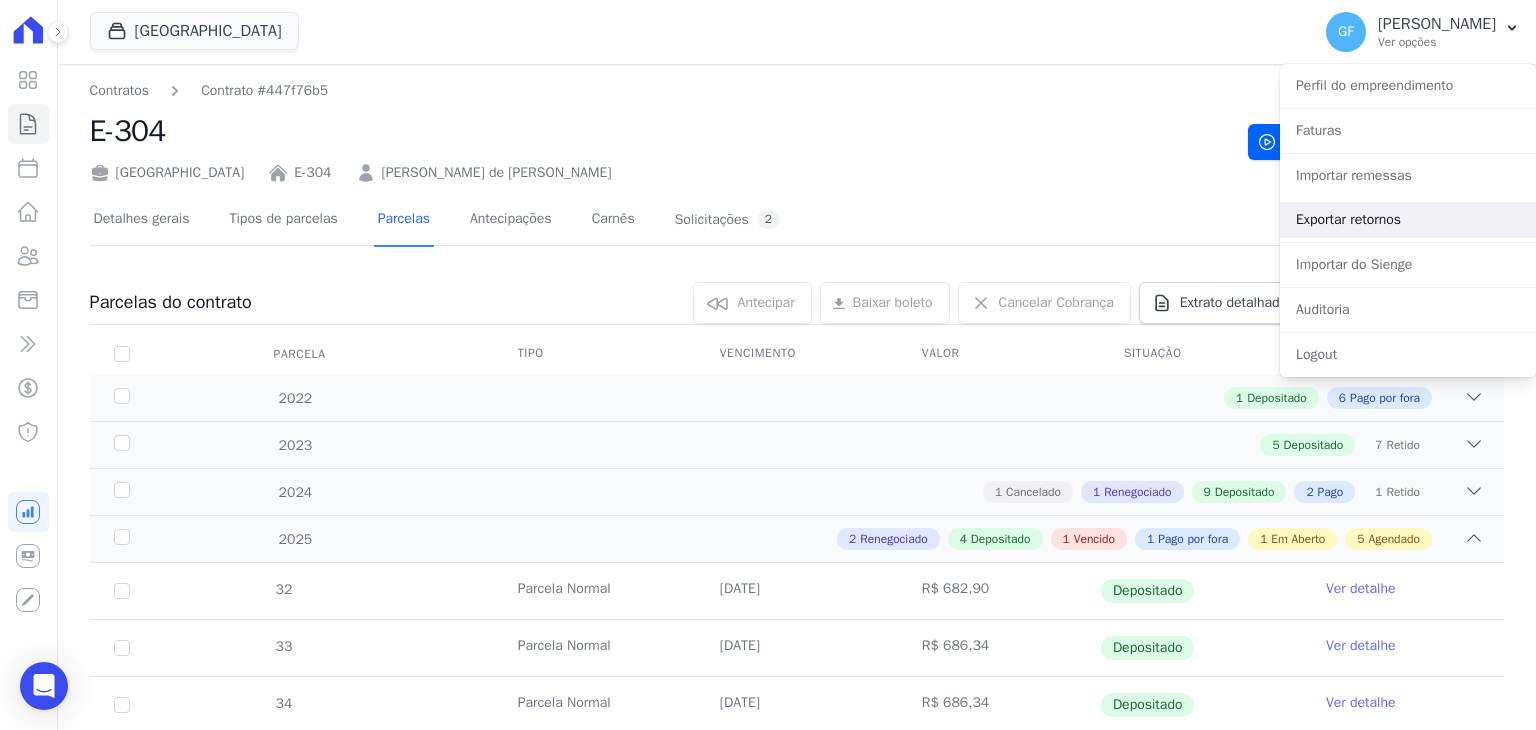 click on "Exportar retornos" at bounding box center (1408, 220) 